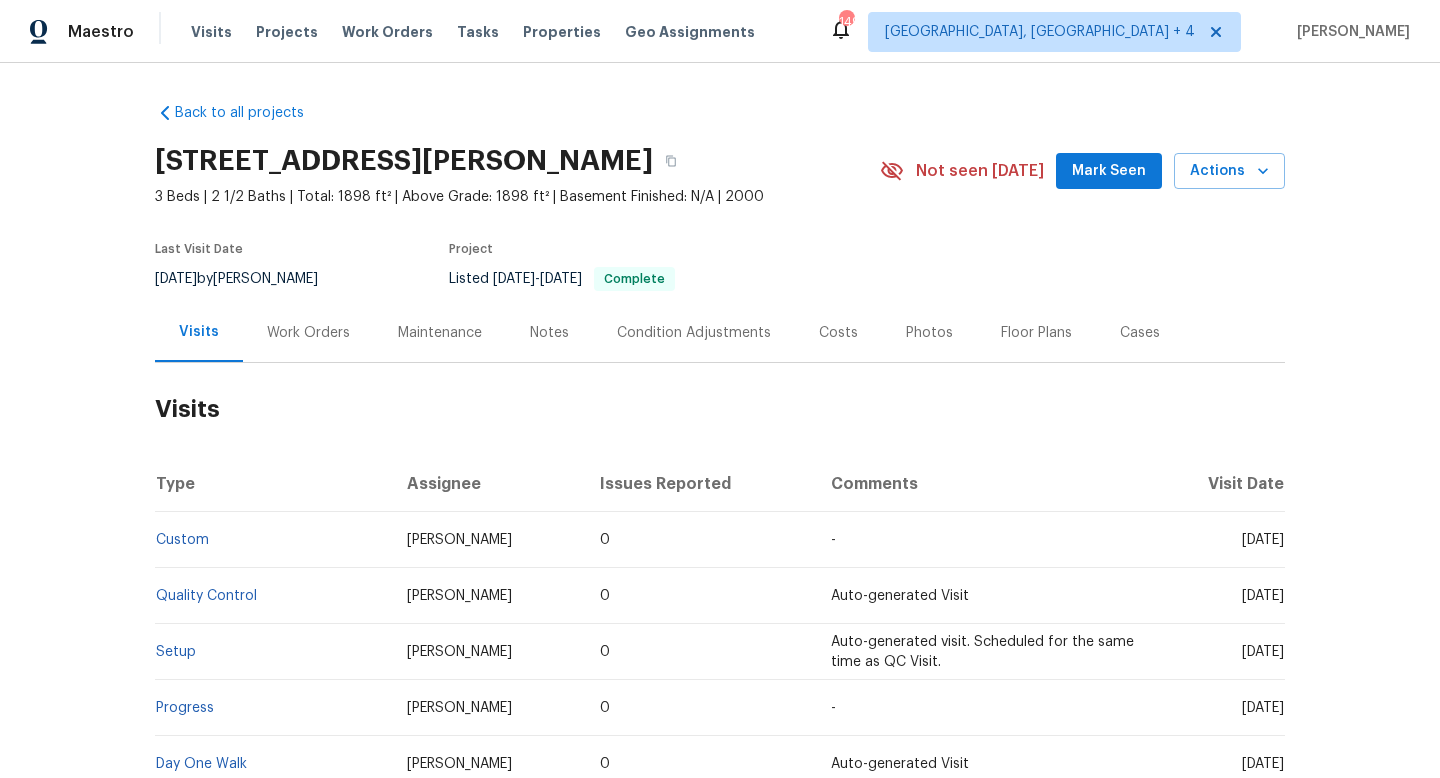 scroll, scrollTop: 0, scrollLeft: 0, axis: both 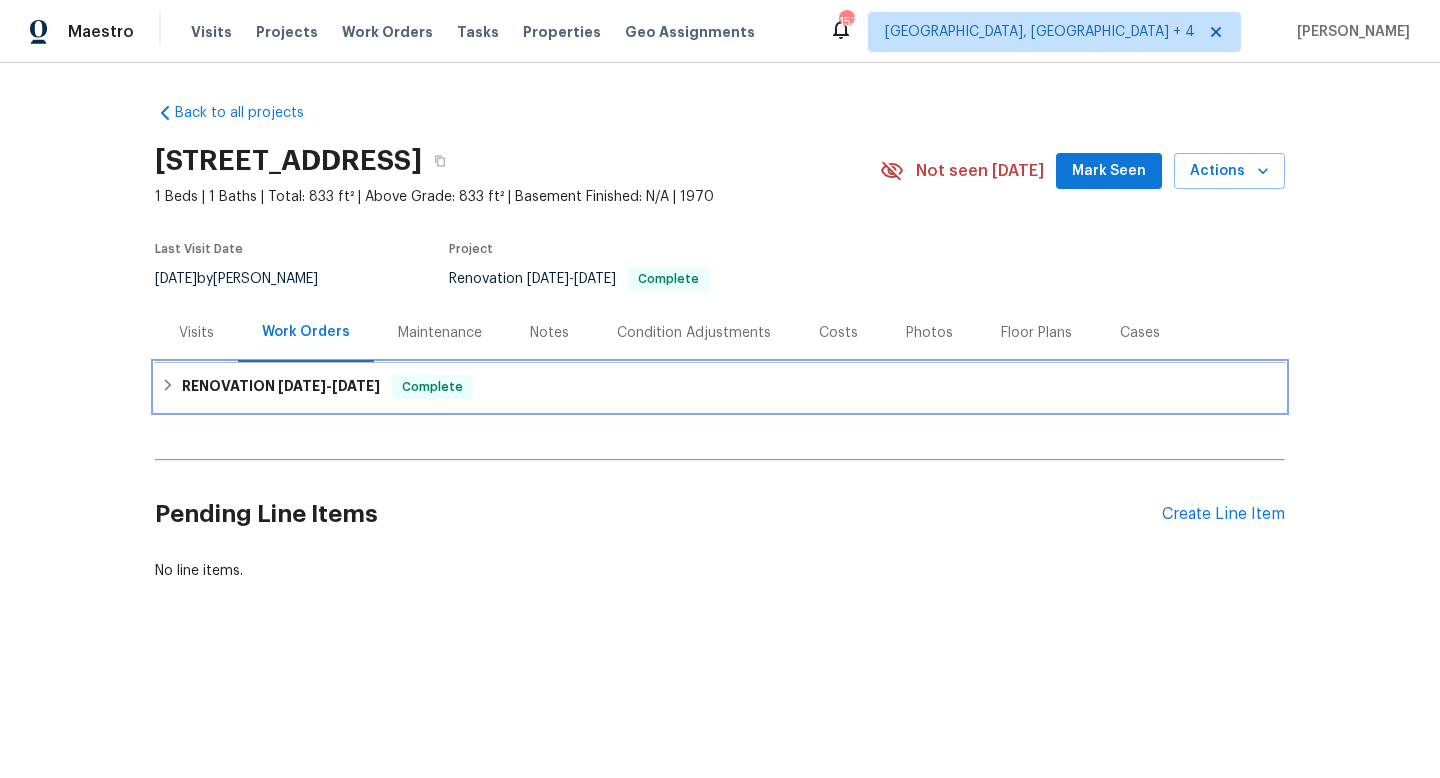 click on "RENOVATION   [DATE]  -  [DATE]" at bounding box center [281, 387] 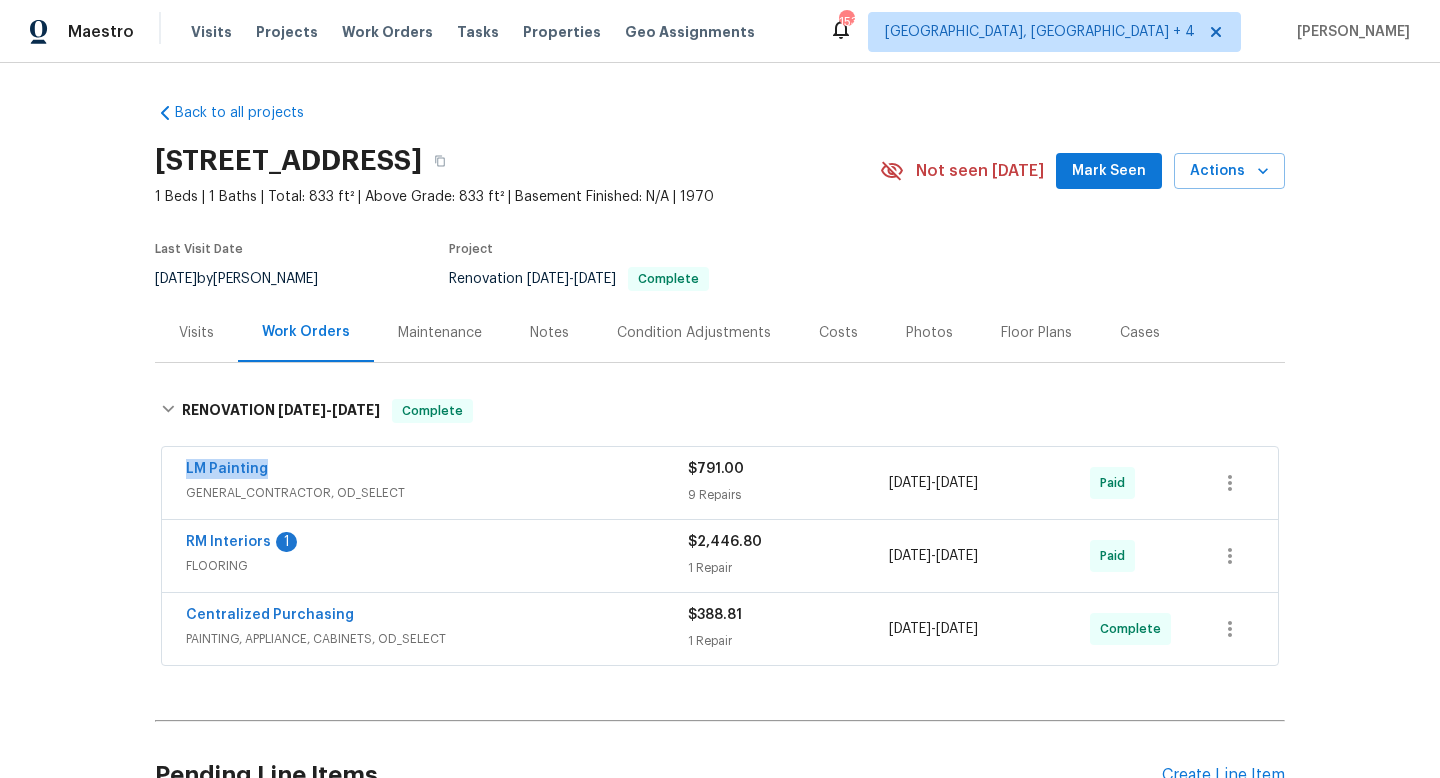 drag, startPoint x: 296, startPoint y: 468, endPoint x: 171, endPoint y: 467, distance: 125.004 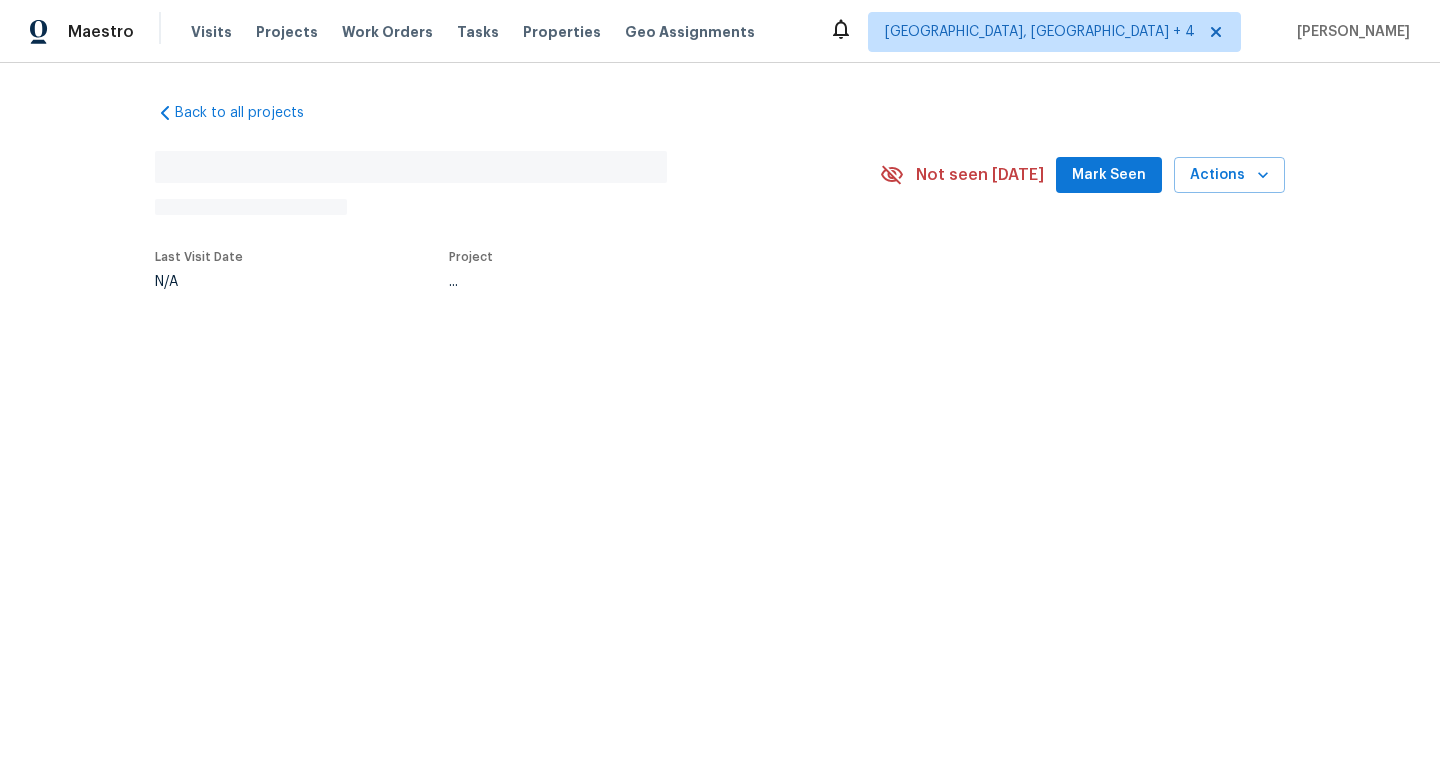 scroll, scrollTop: 0, scrollLeft: 0, axis: both 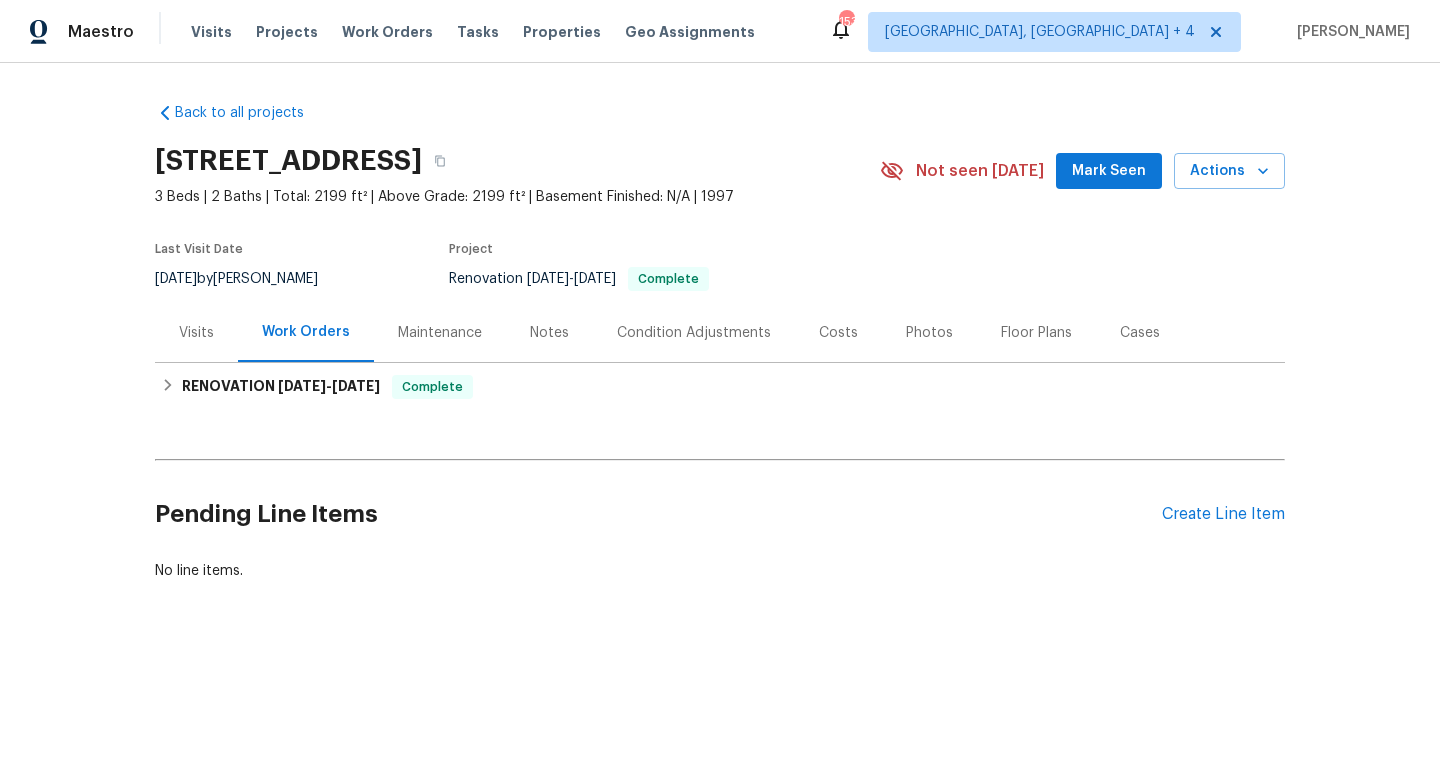 click on "Visits" at bounding box center (196, 332) 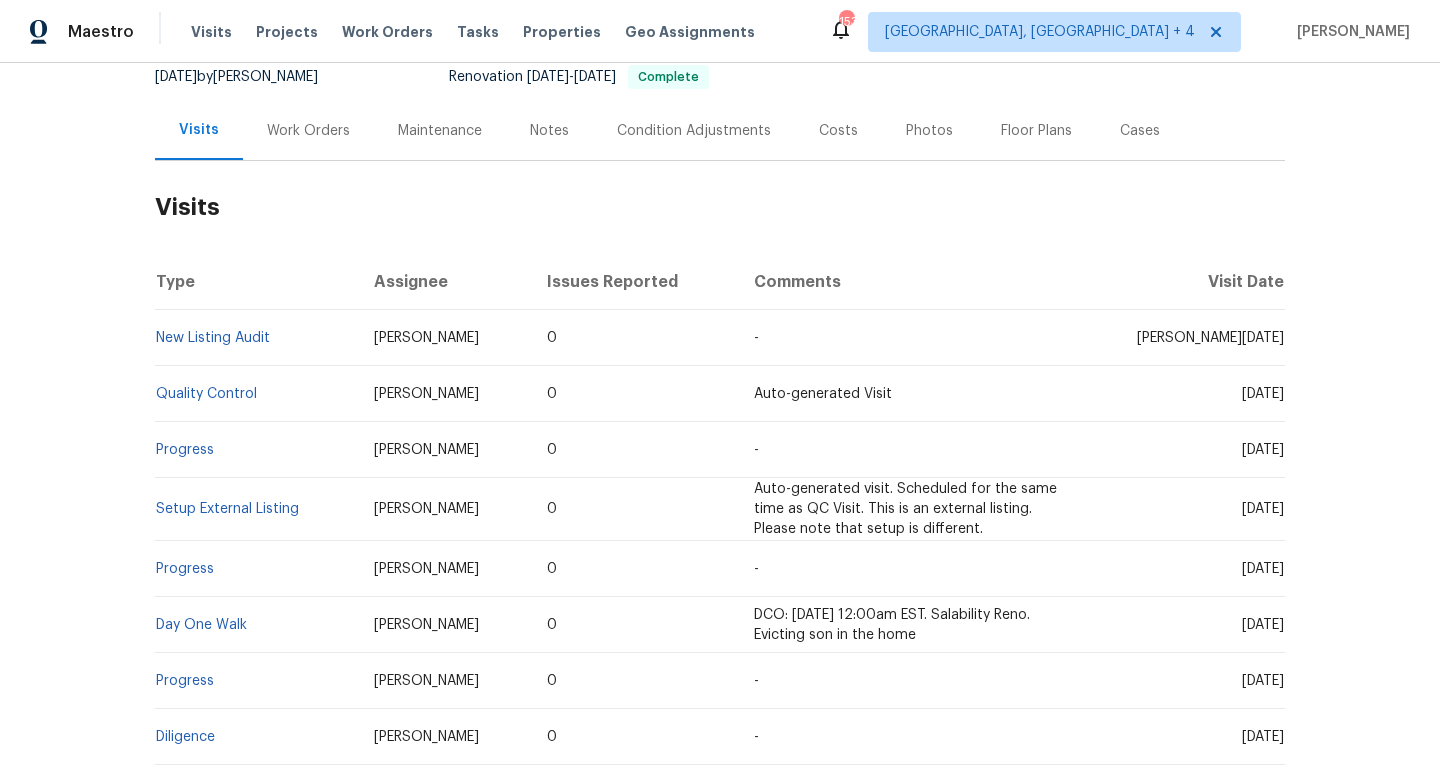 scroll, scrollTop: 195, scrollLeft: 0, axis: vertical 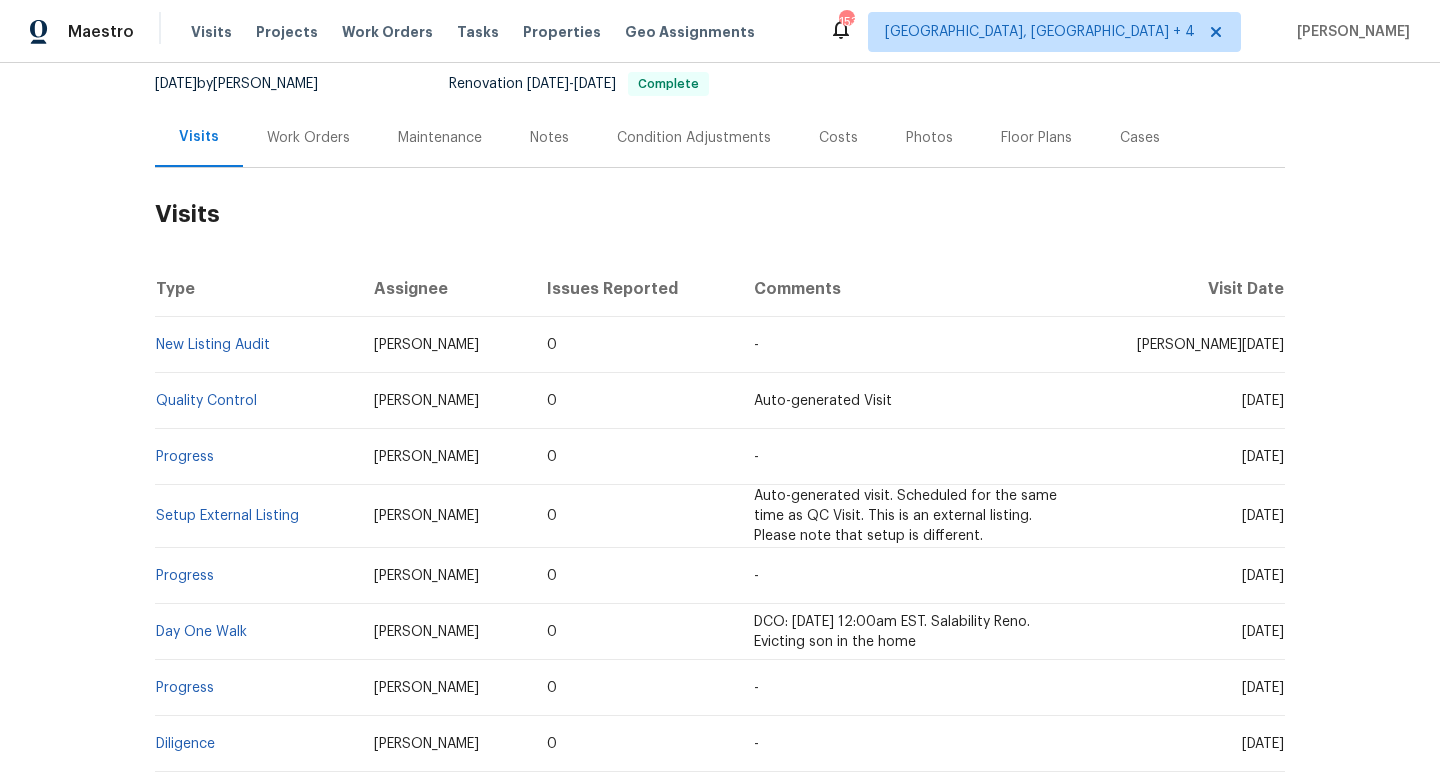 click on "Cases" at bounding box center [1140, 137] 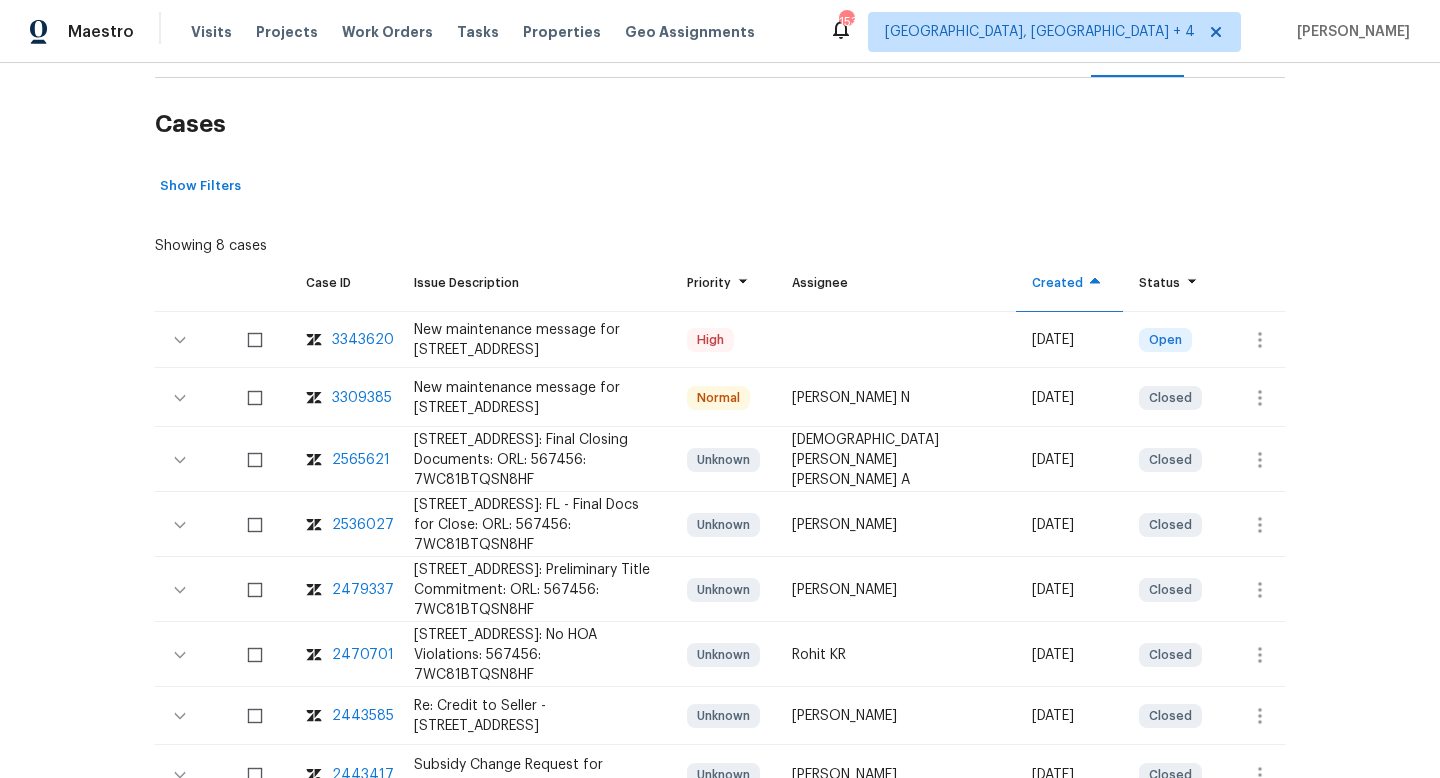 scroll, scrollTop: 402, scrollLeft: 0, axis: vertical 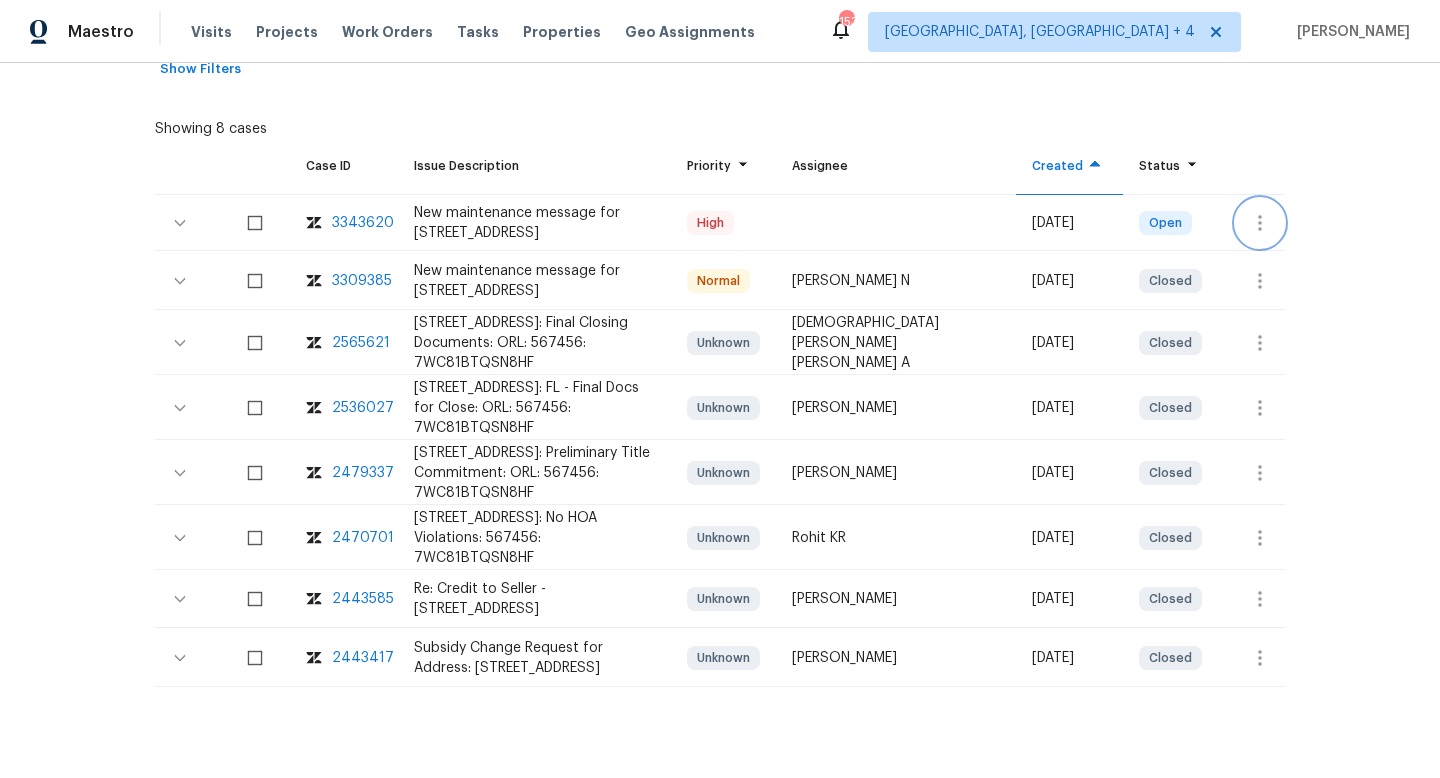 click 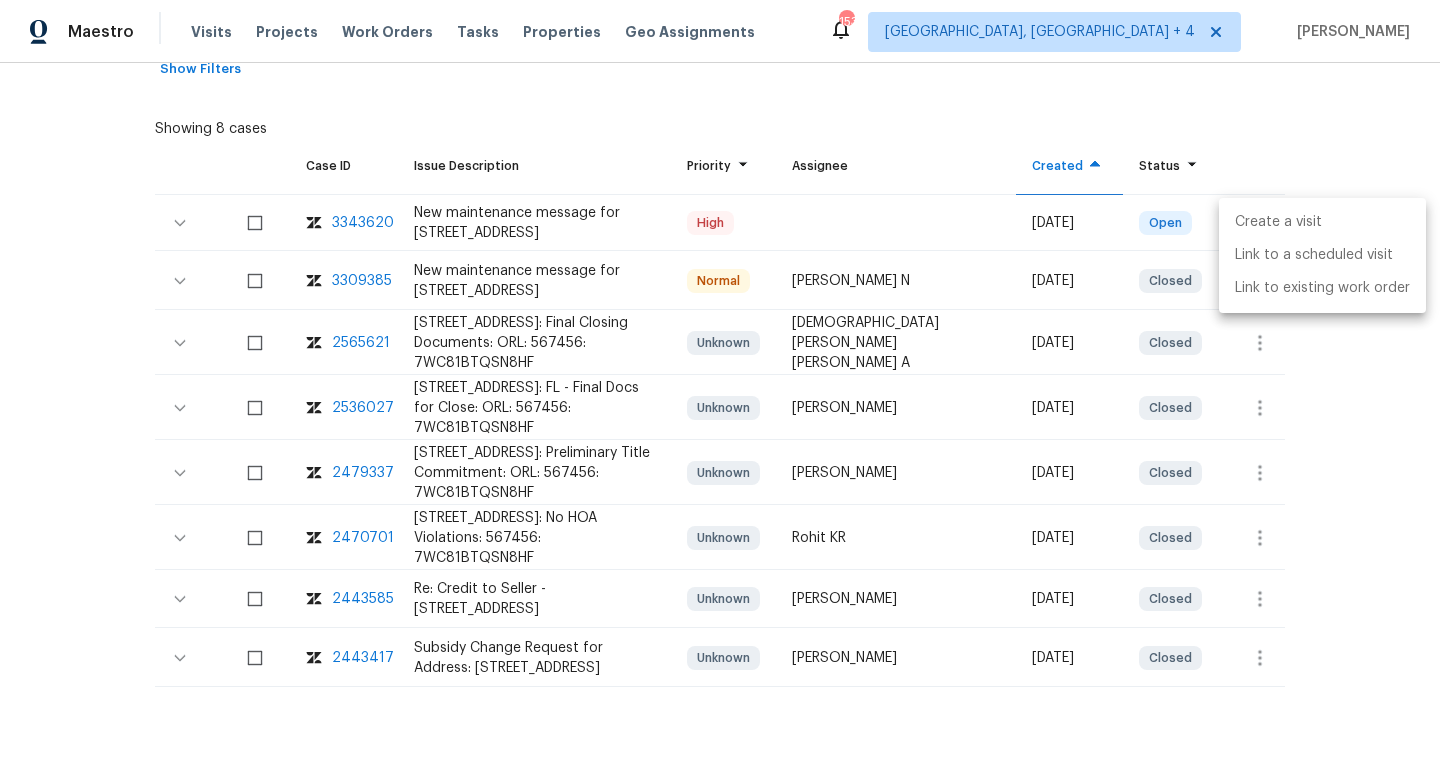 click on "Create a visit" at bounding box center (1322, 222) 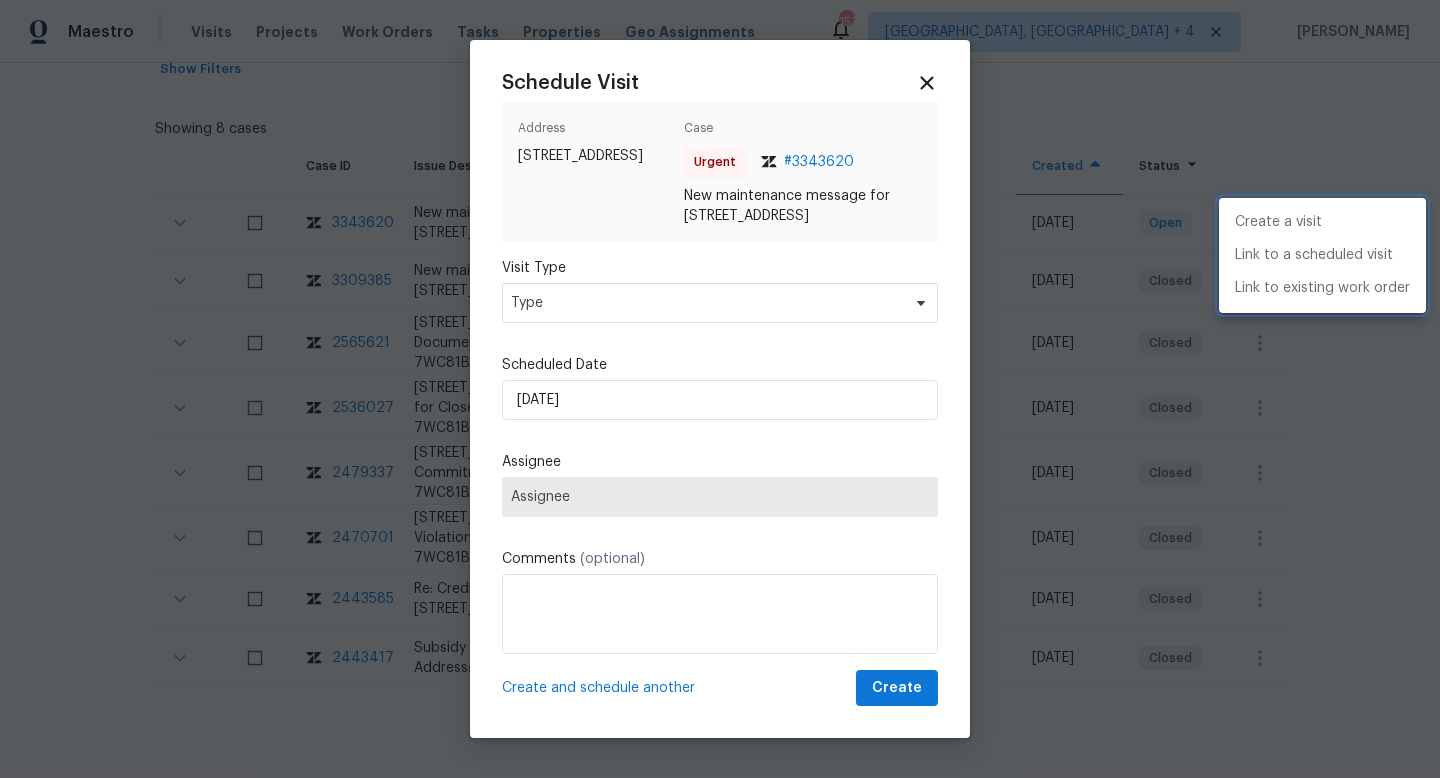 click at bounding box center (720, 389) 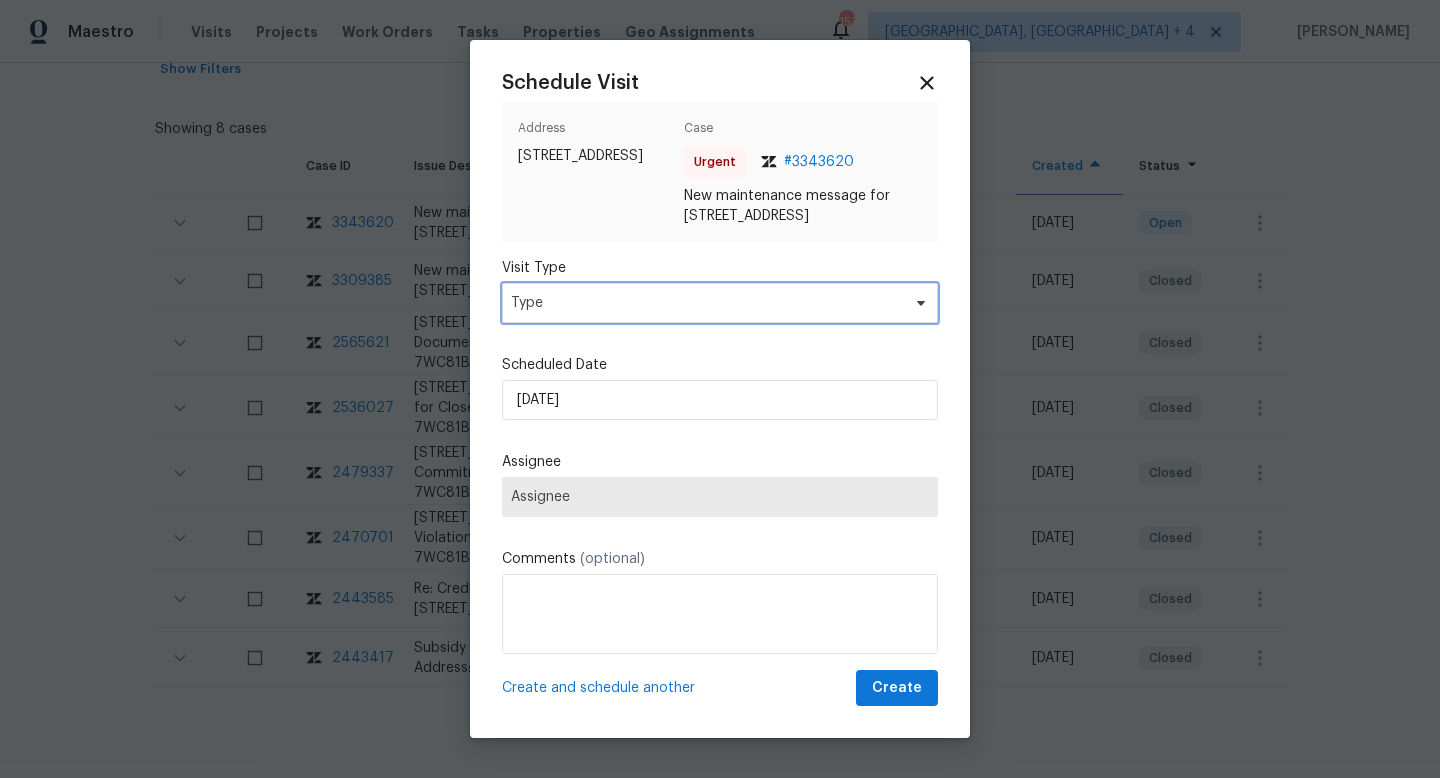 click on "Type" at bounding box center (705, 303) 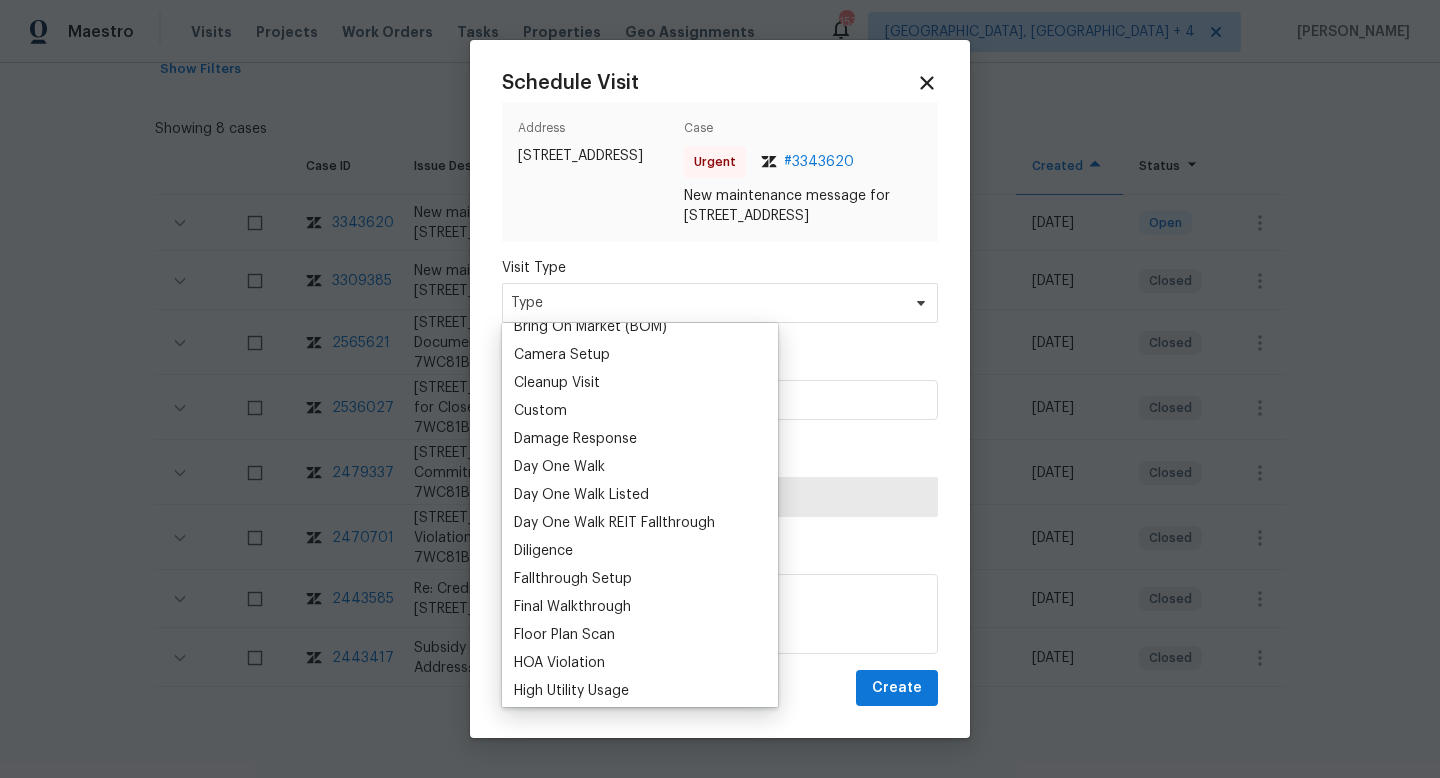 scroll, scrollTop: 420, scrollLeft: 0, axis: vertical 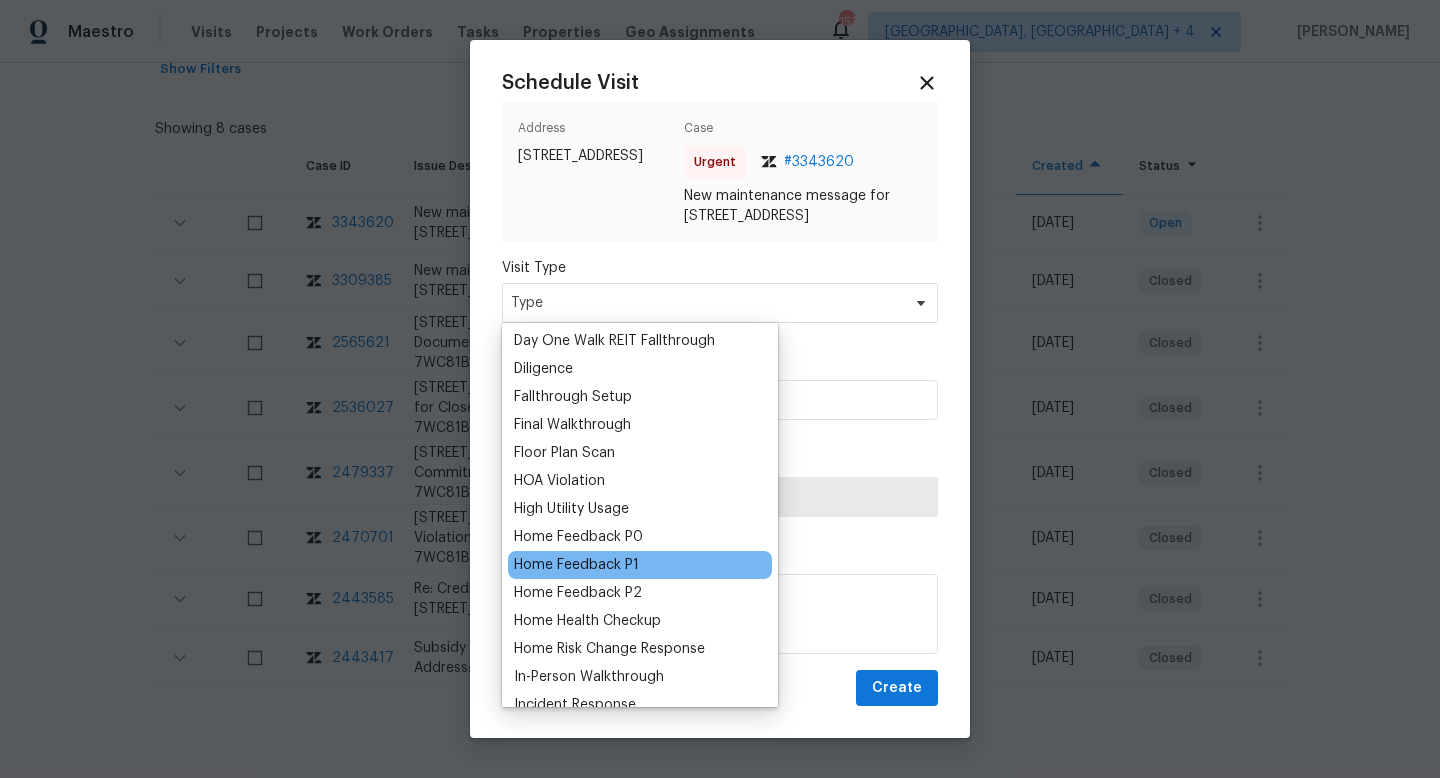 click on "Home Feedback P1" at bounding box center [576, 565] 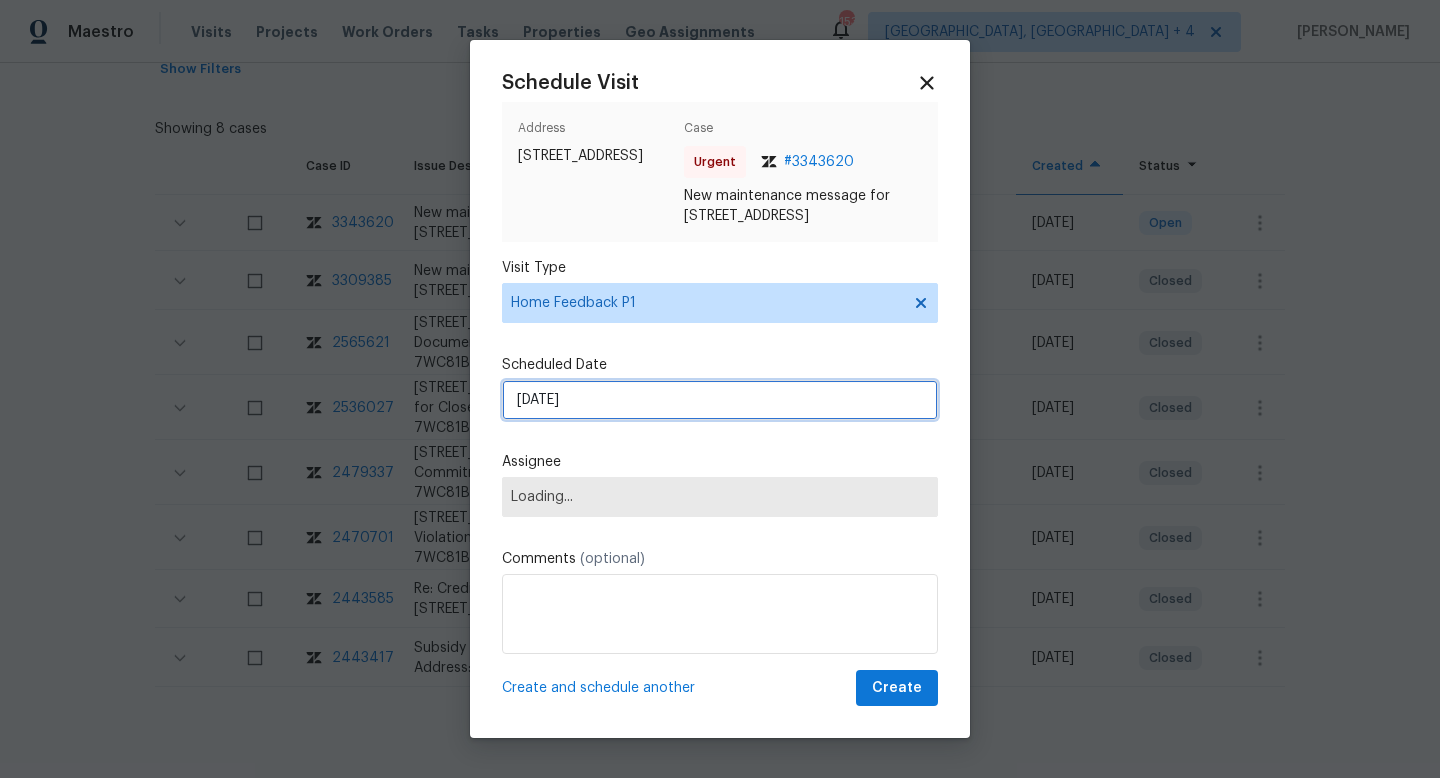 click on "7/18/2025" at bounding box center [720, 400] 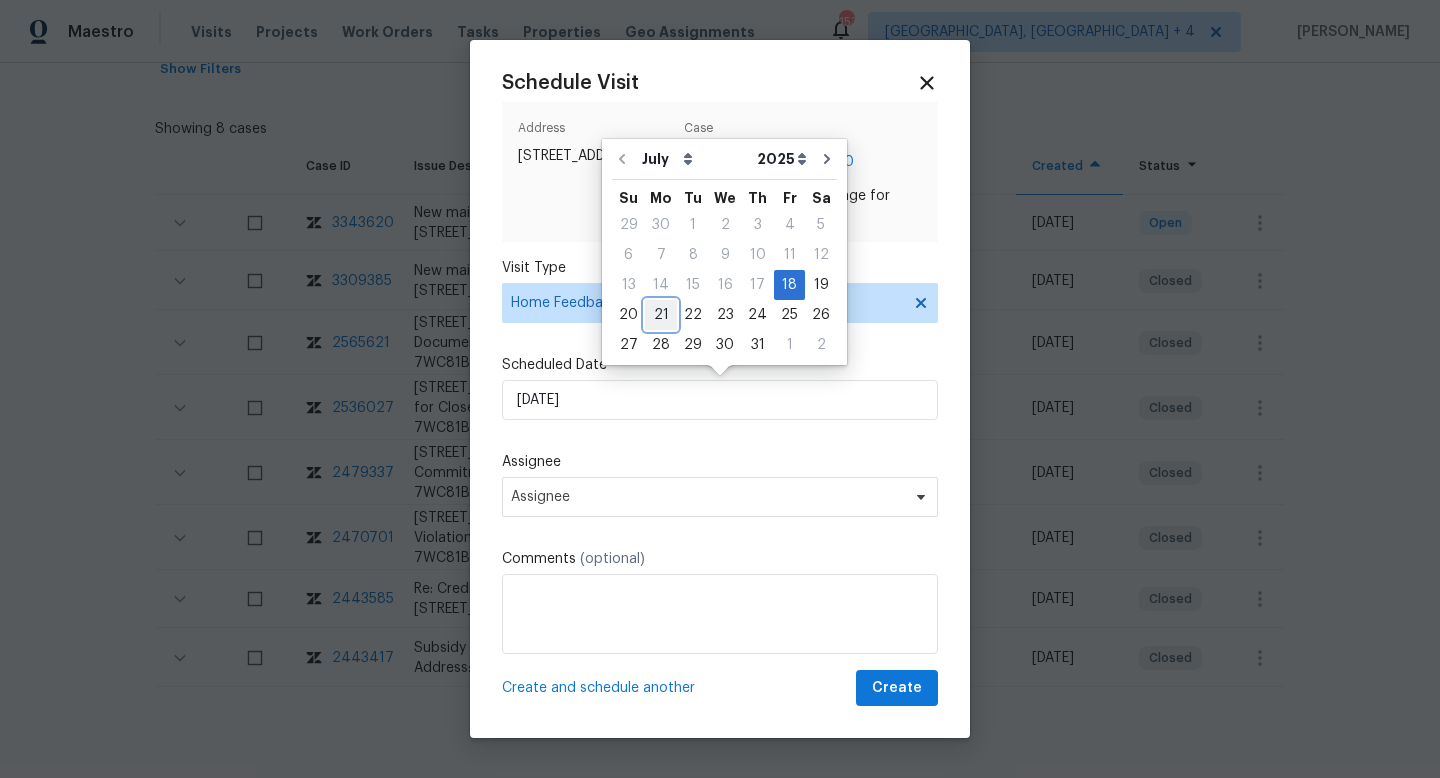 click on "21" at bounding box center [661, 315] 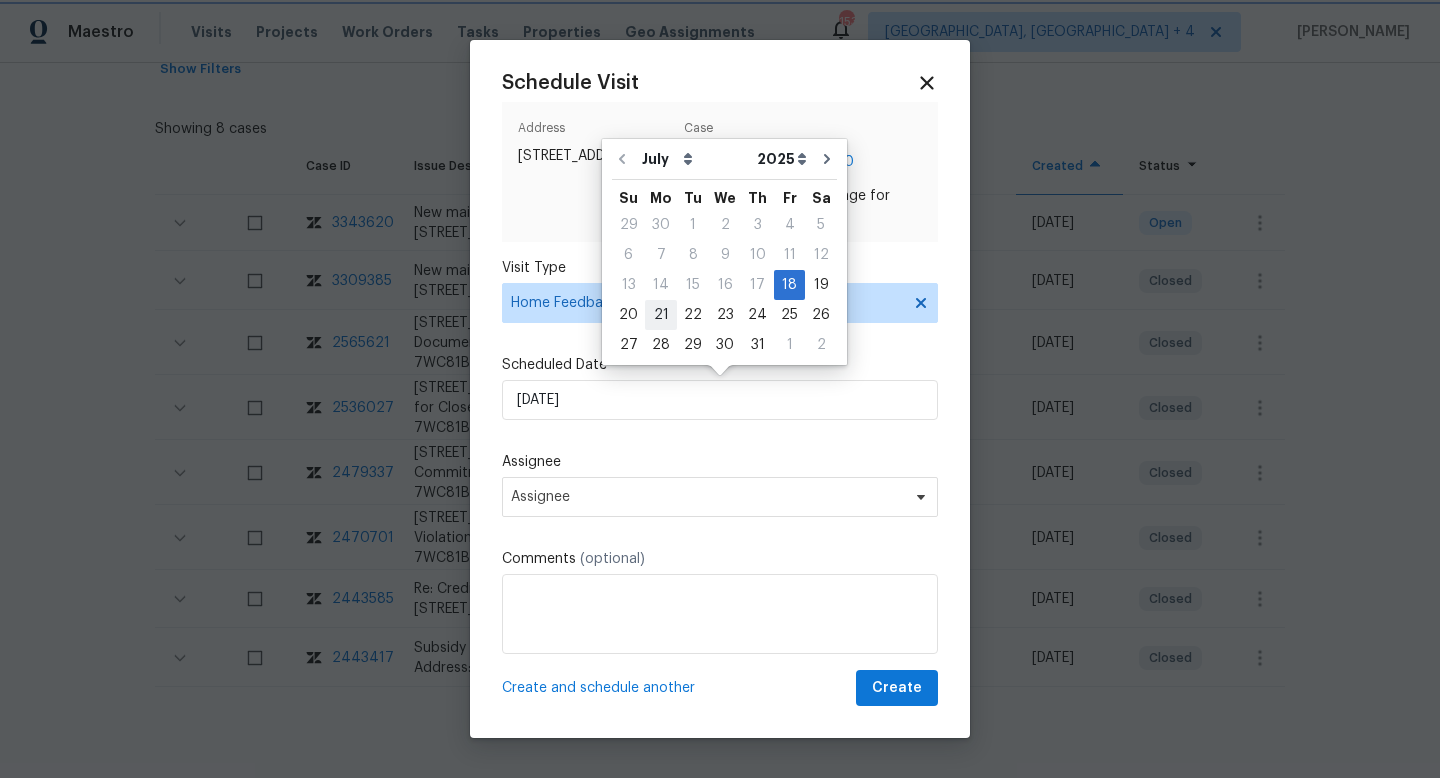 type on "7/21/2025" 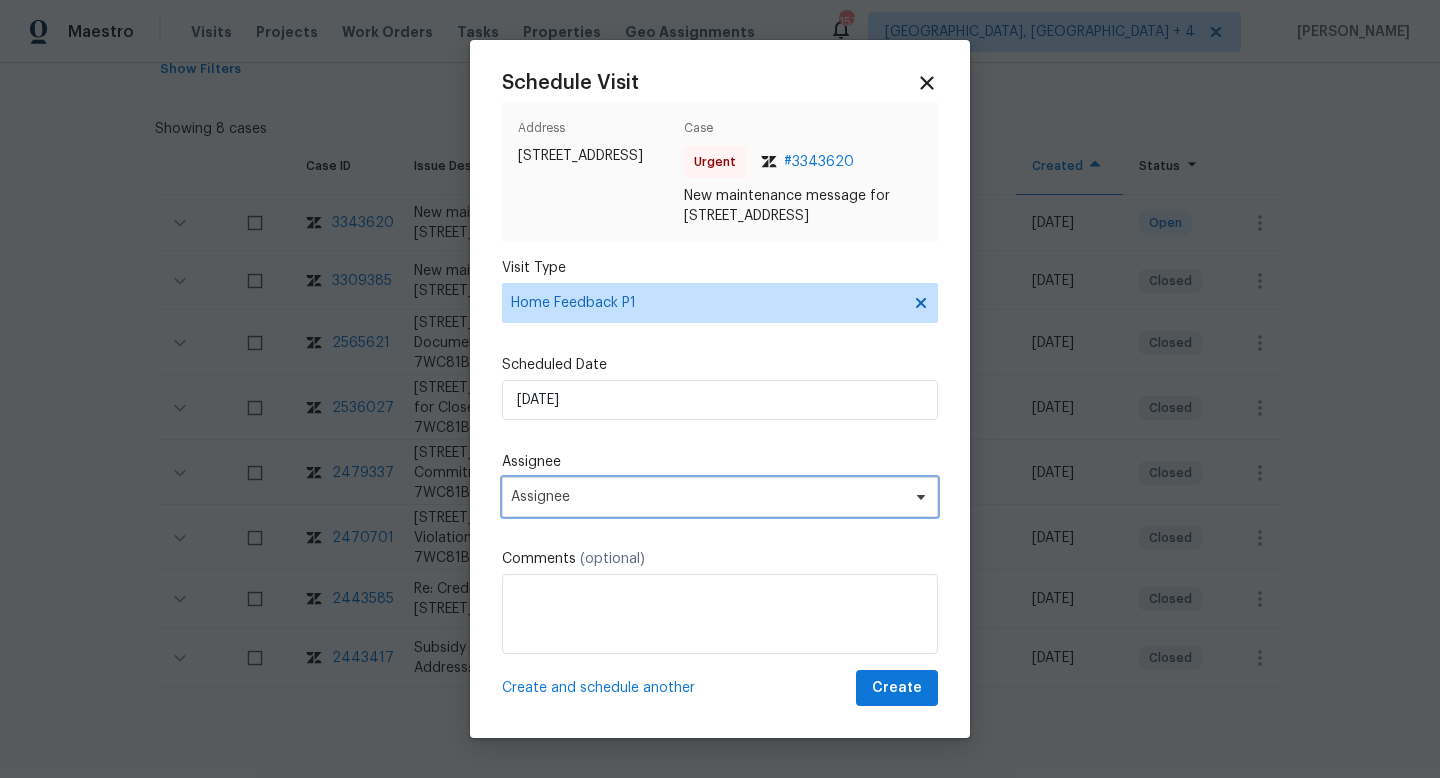 click on "Assignee" at bounding box center (720, 497) 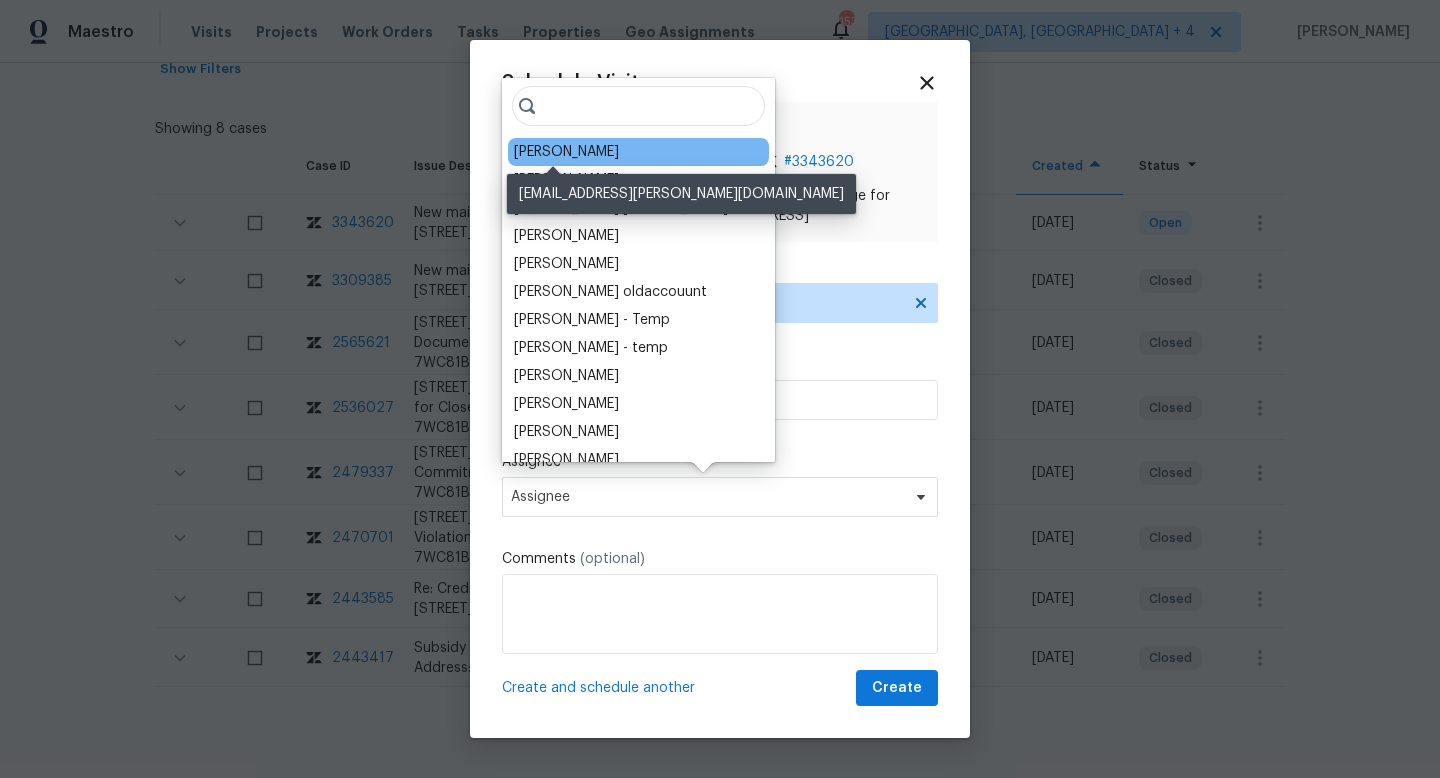 click on "Caleb Hurst" at bounding box center (566, 152) 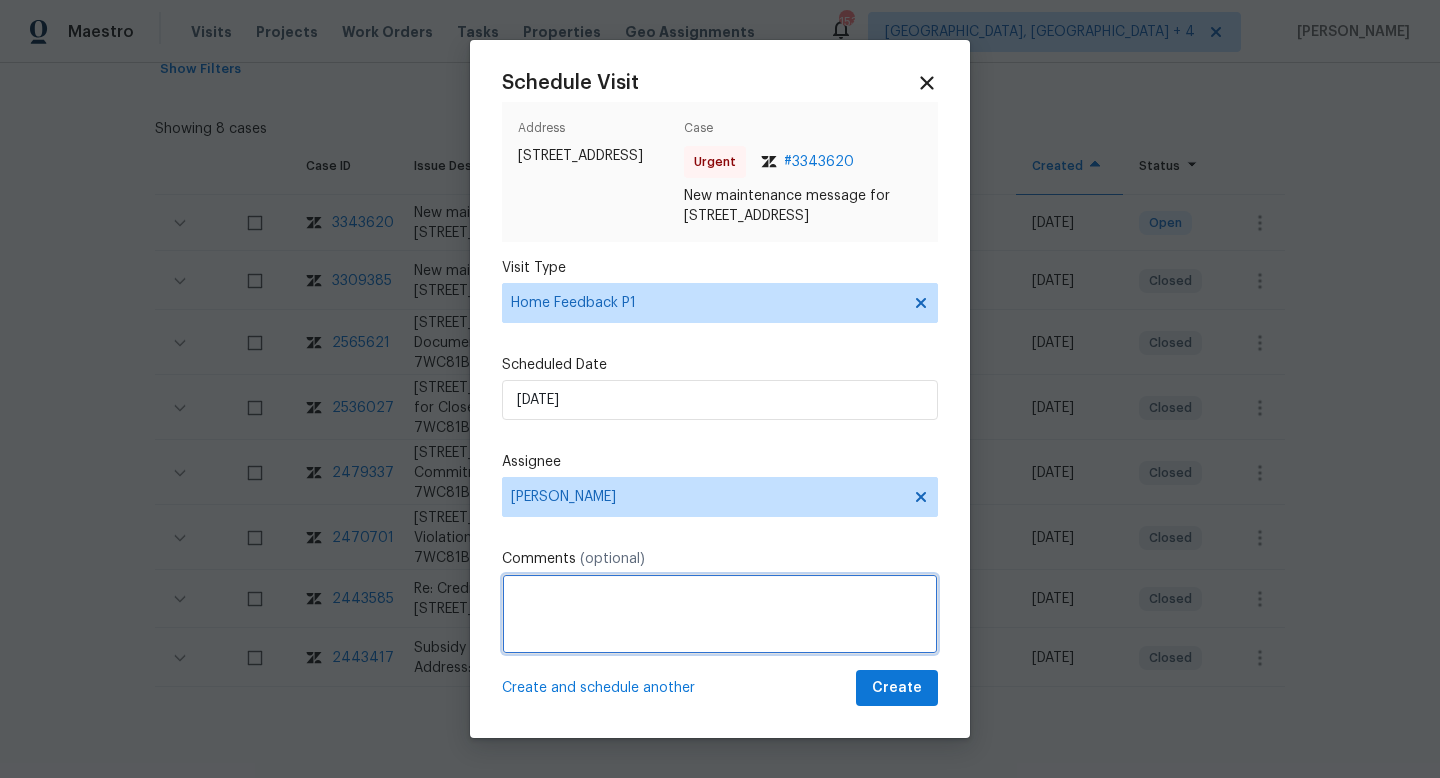 click at bounding box center [720, 614] 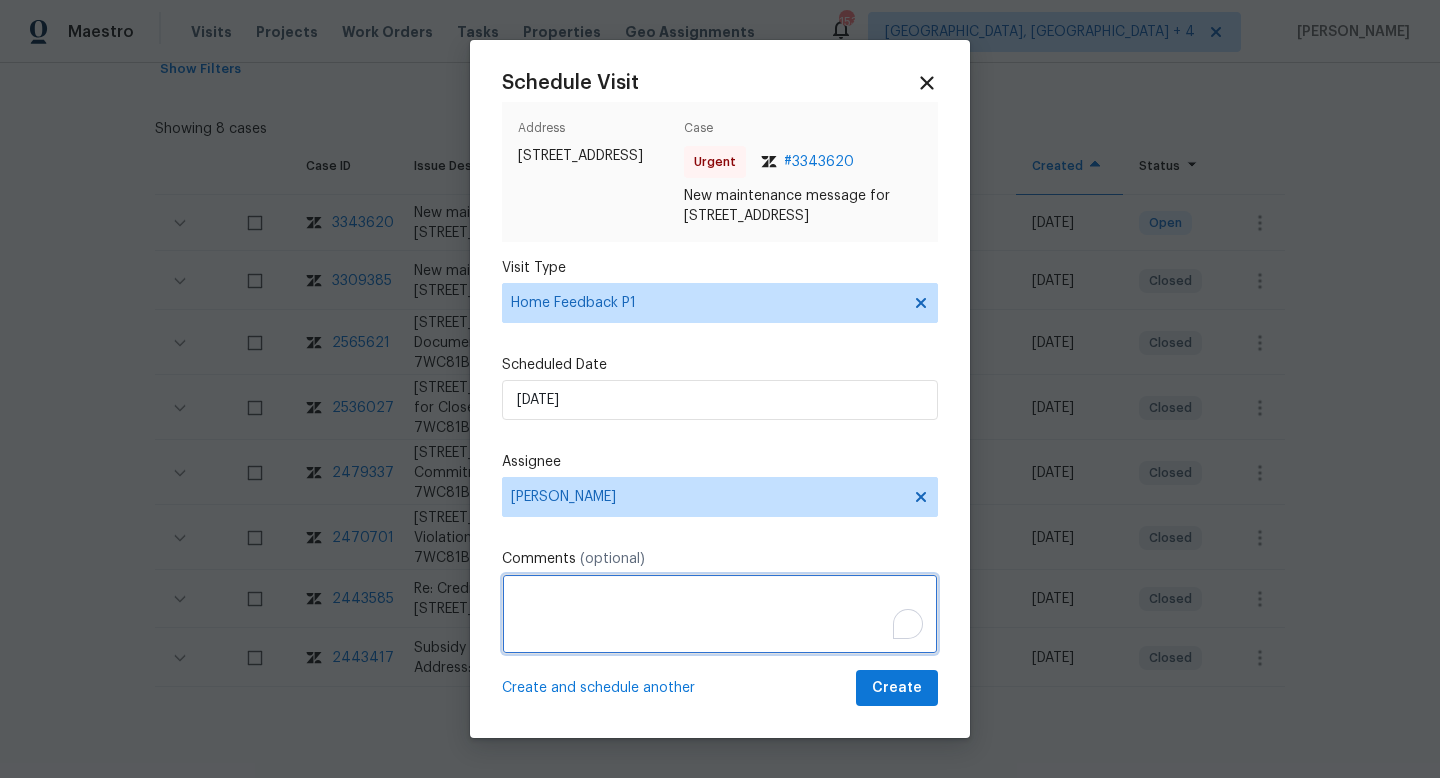 paste on "Note: The lock box does not open, we put the key and nothing so we could not access the property to complete the service, attached photo" 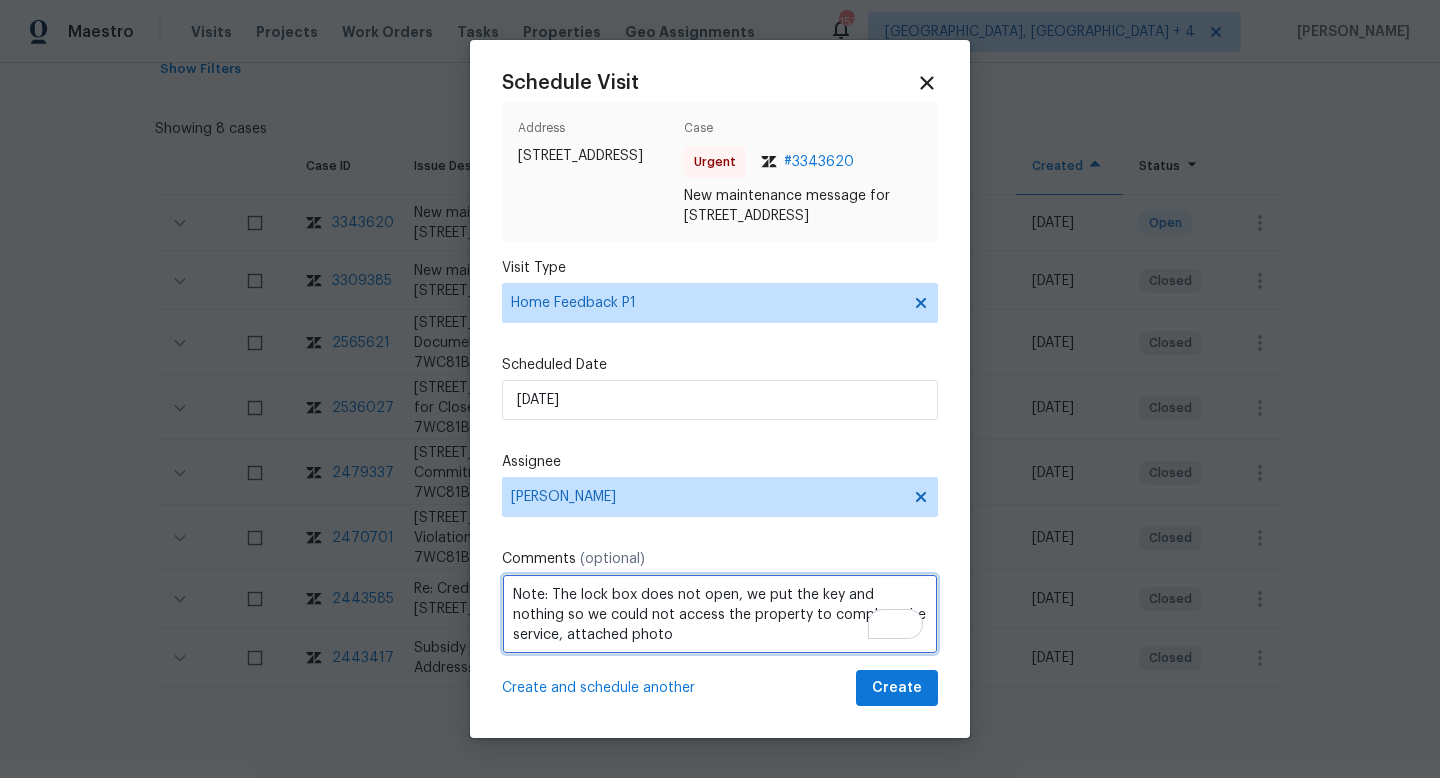type on "Note: The lock box does not open, we put the key and nothing so we could not access the property to complete the service, attached photo" 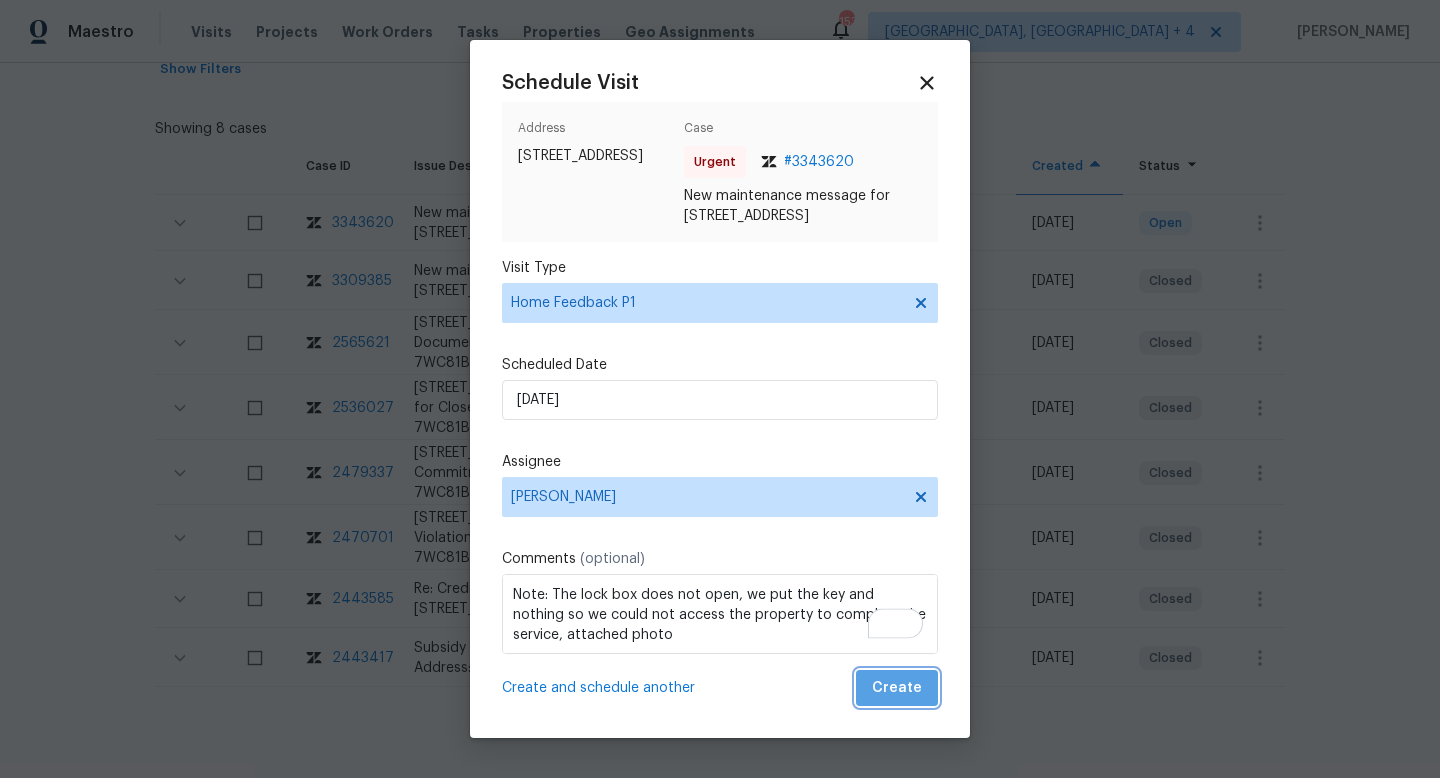 click on "Create" at bounding box center [897, 688] 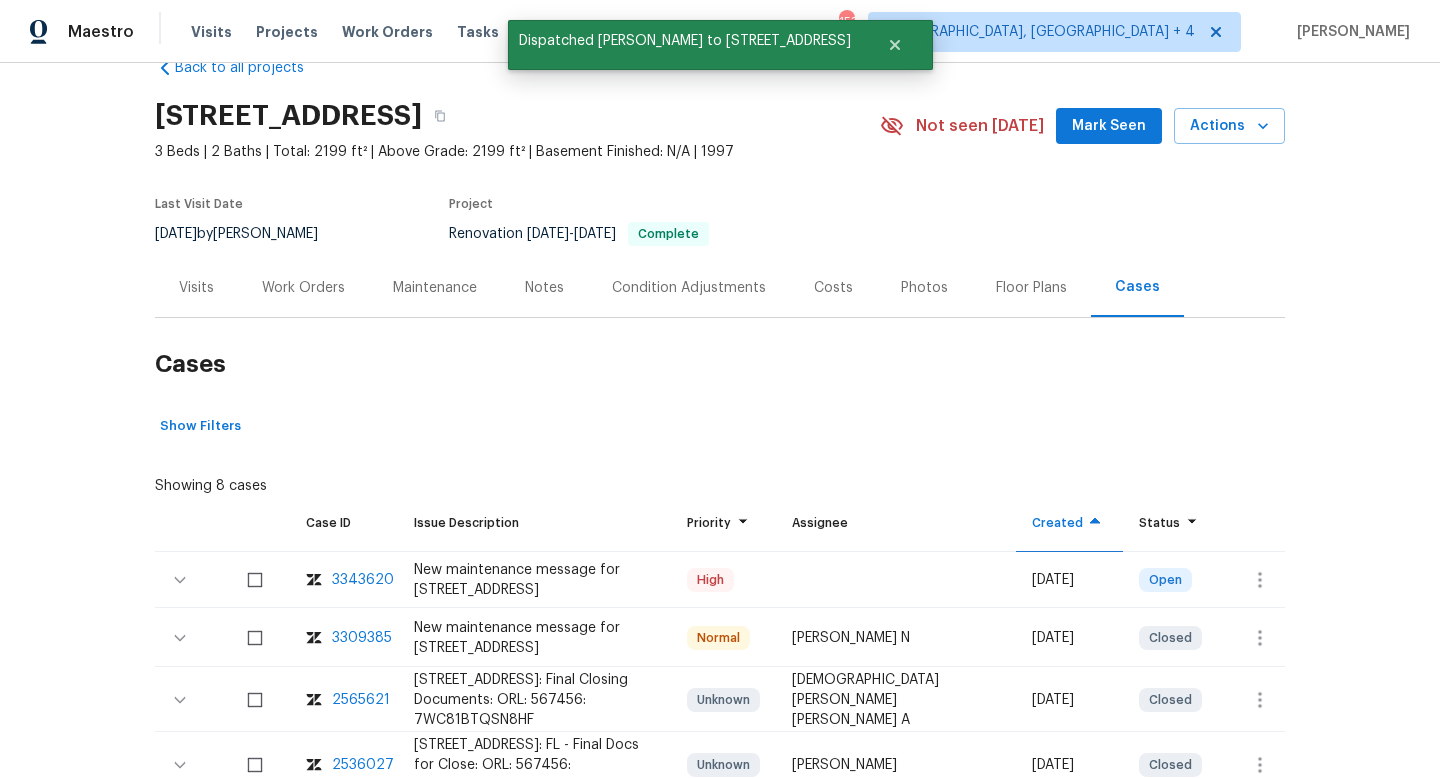 scroll, scrollTop: 0, scrollLeft: 0, axis: both 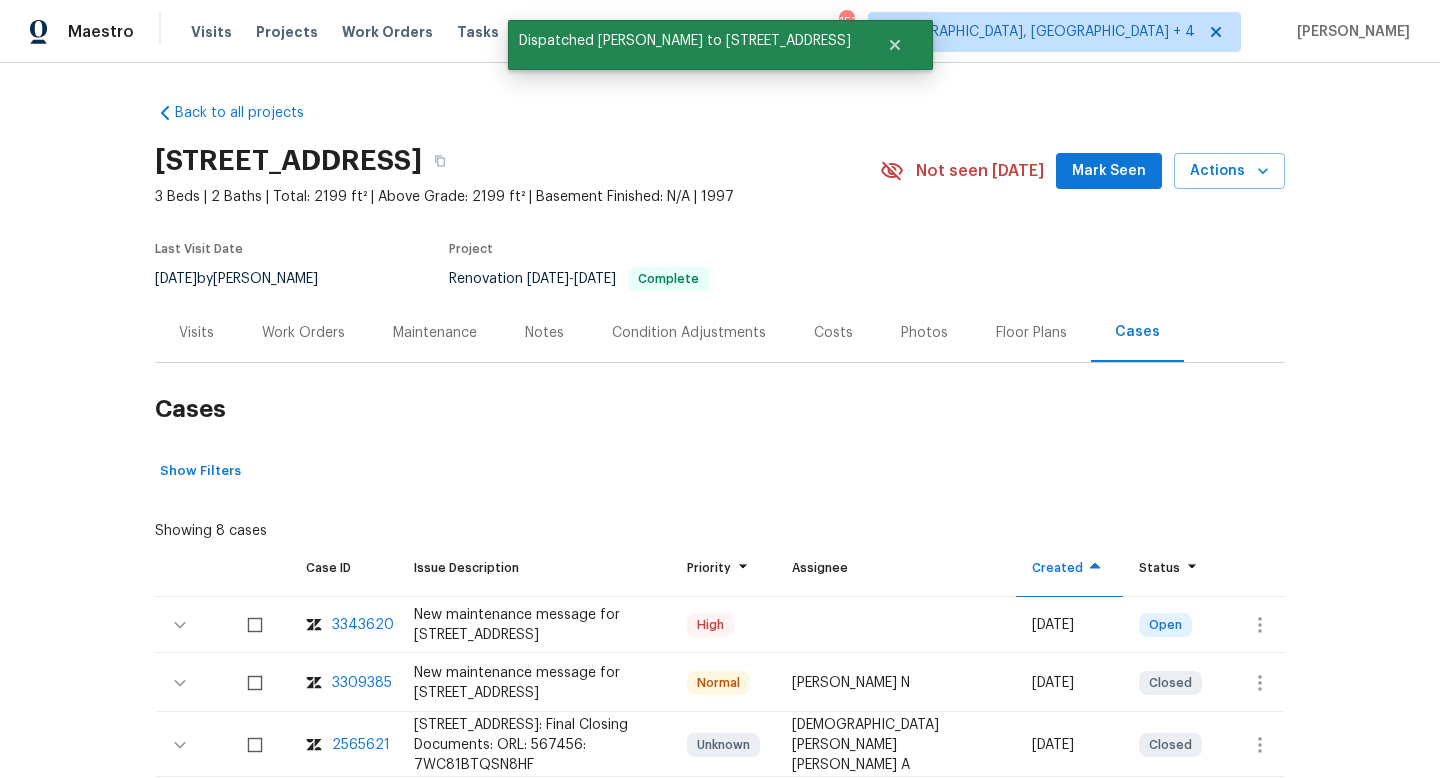 click on "Visits" at bounding box center (196, 333) 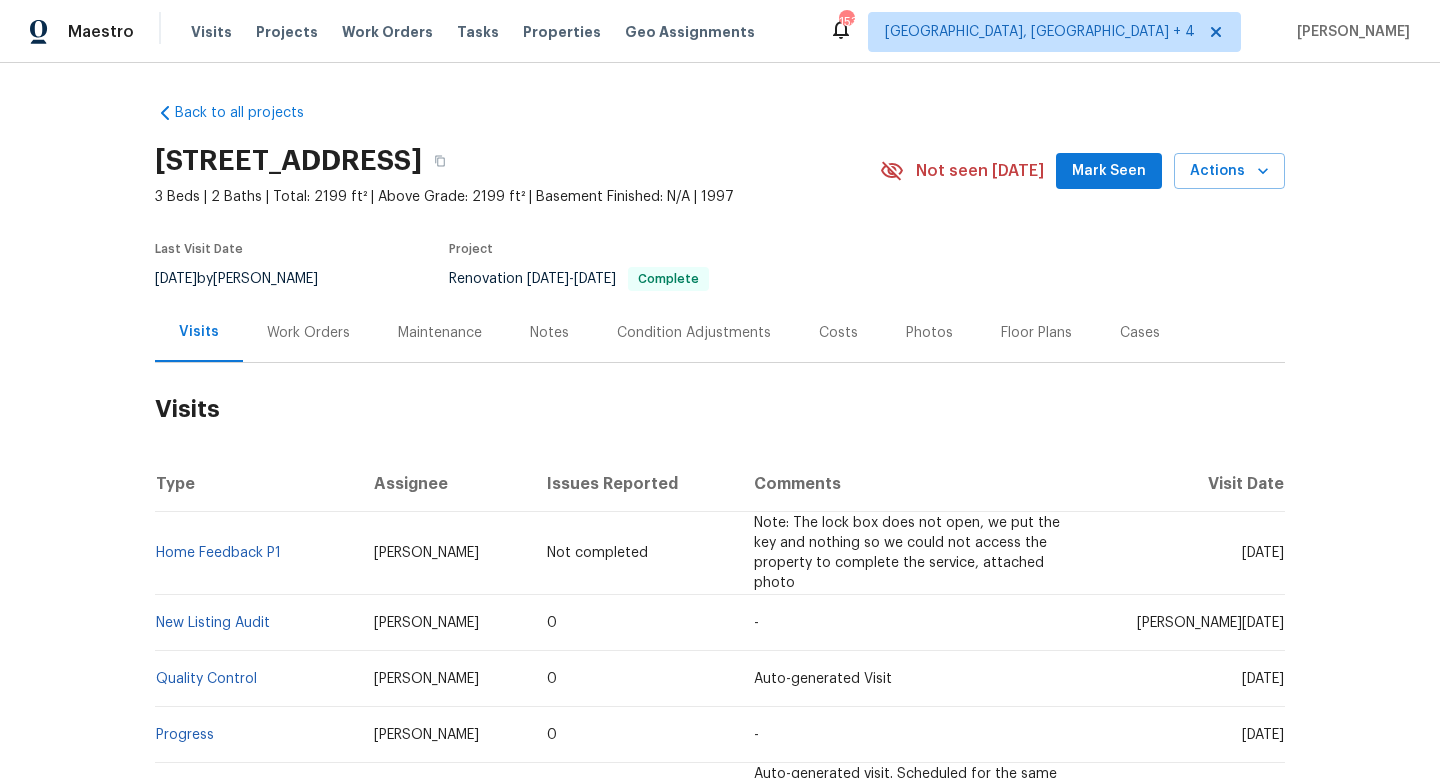 click on "Work Orders" at bounding box center (308, 333) 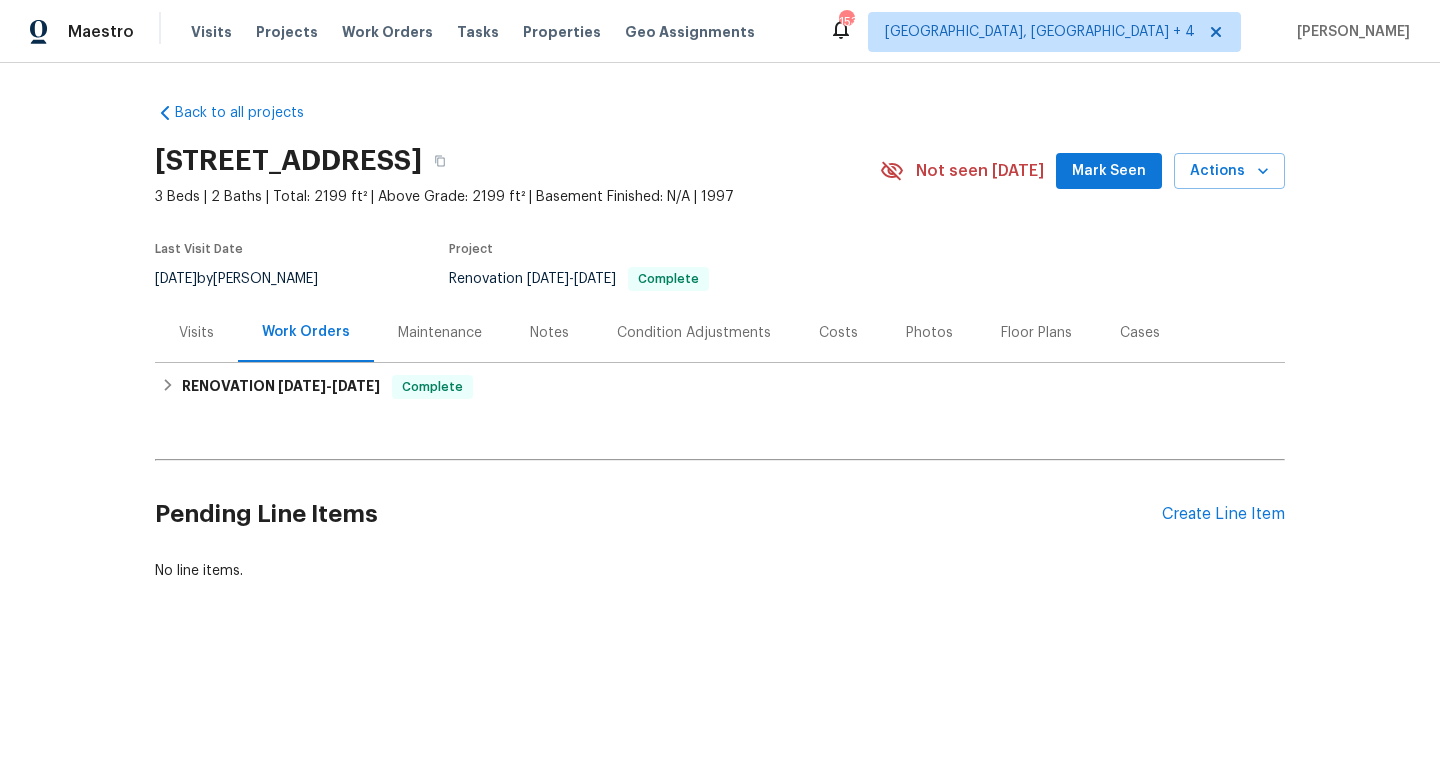 click on "Visits" at bounding box center (196, 332) 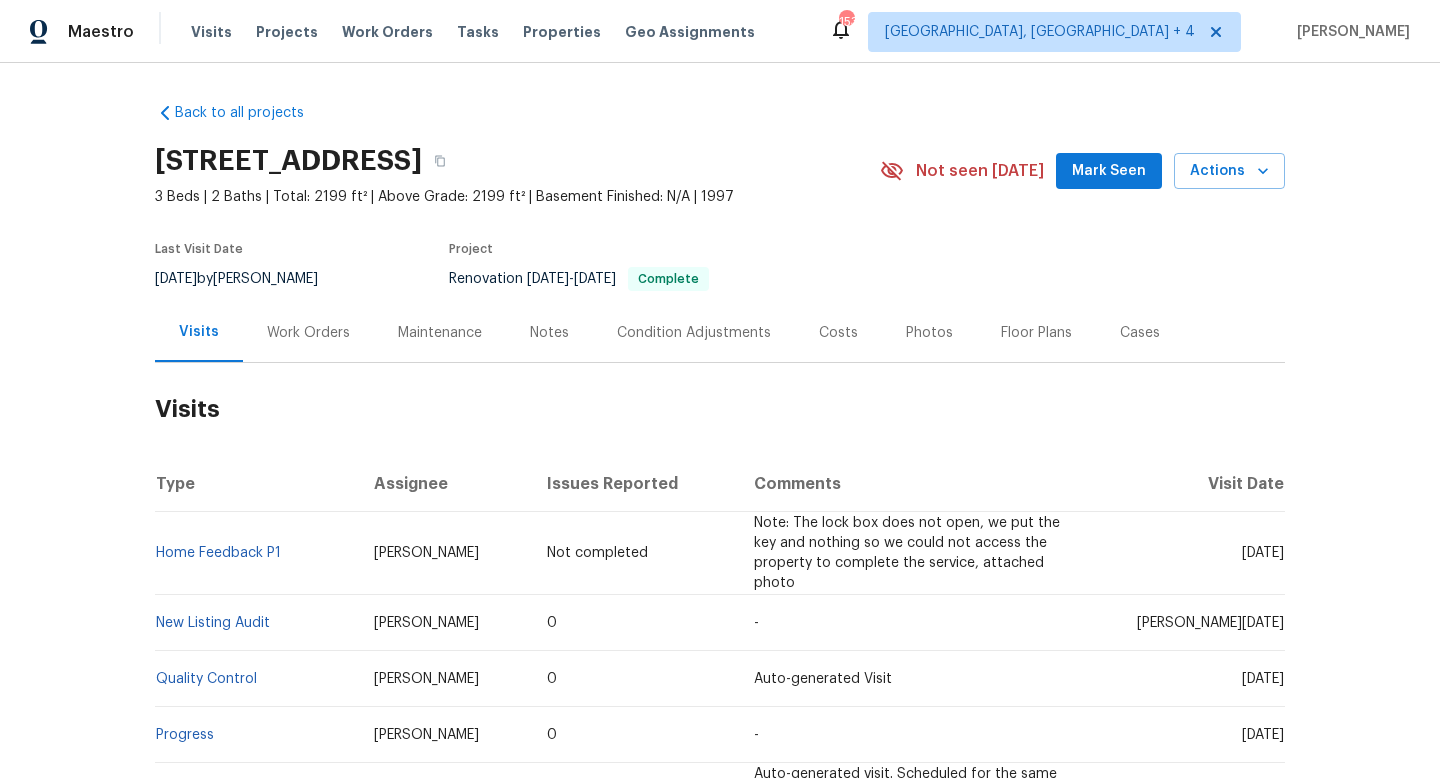 click on "Work Orders" at bounding box center [308, 333] 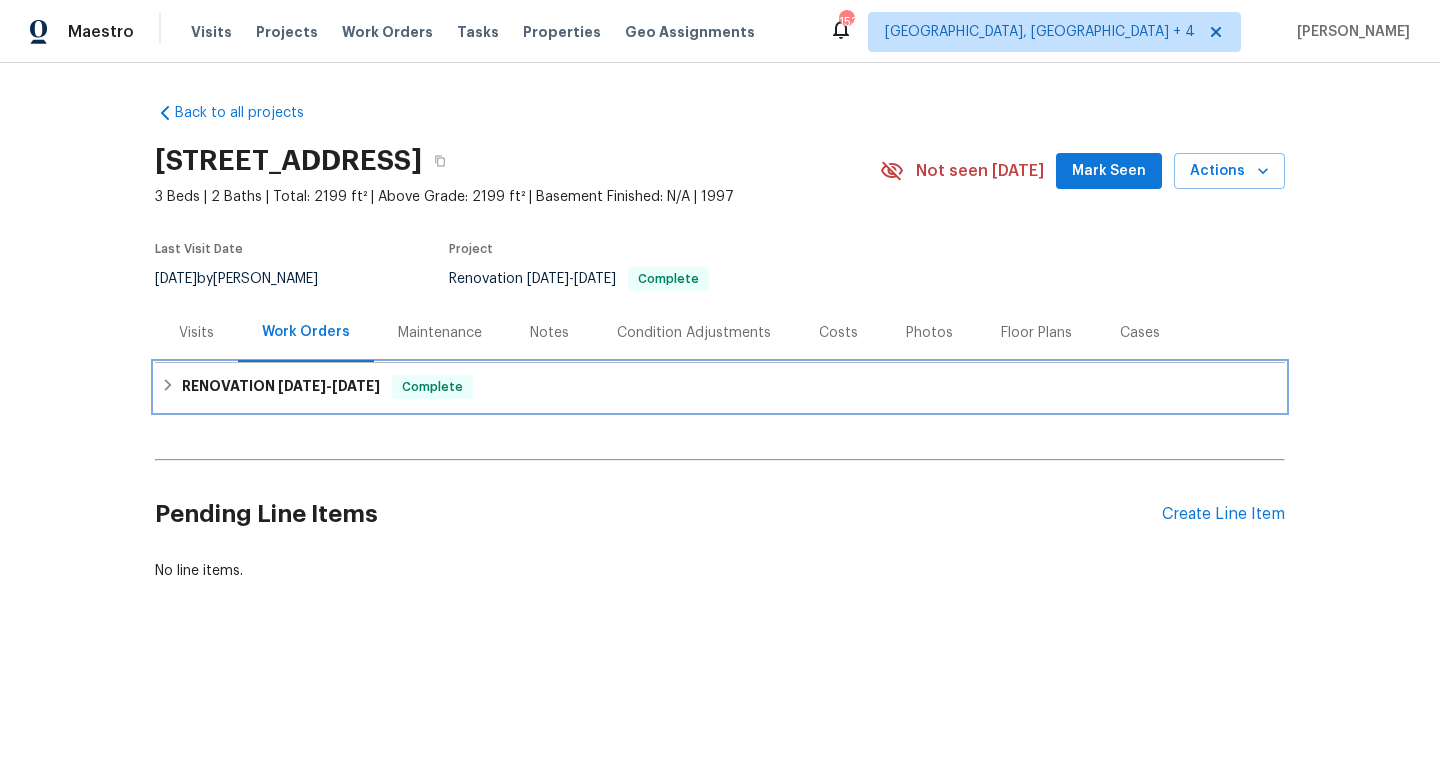 click on "1/2/25" at bounding box center (302, 386) 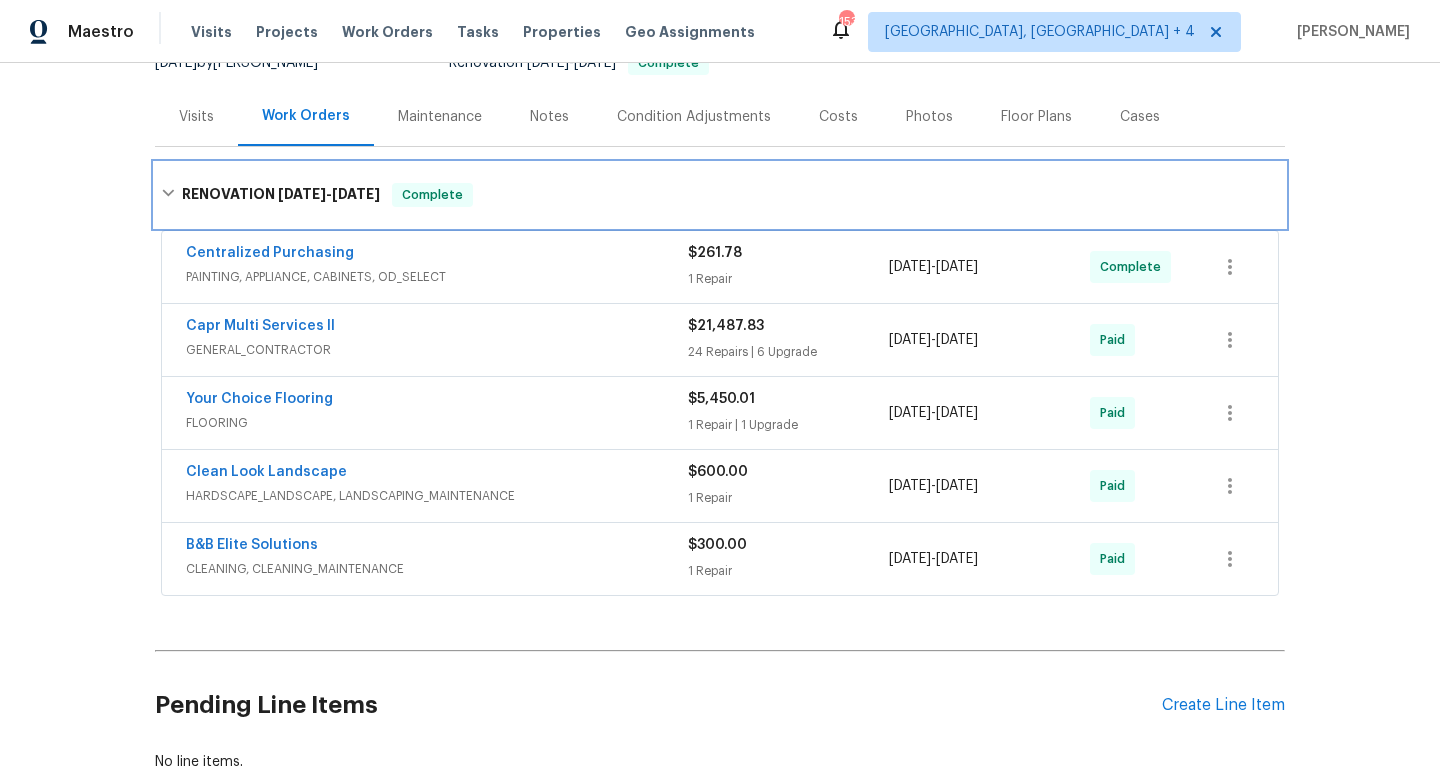 scroll, scrollTop: 264, scrollLeft: 0, axis: vertical 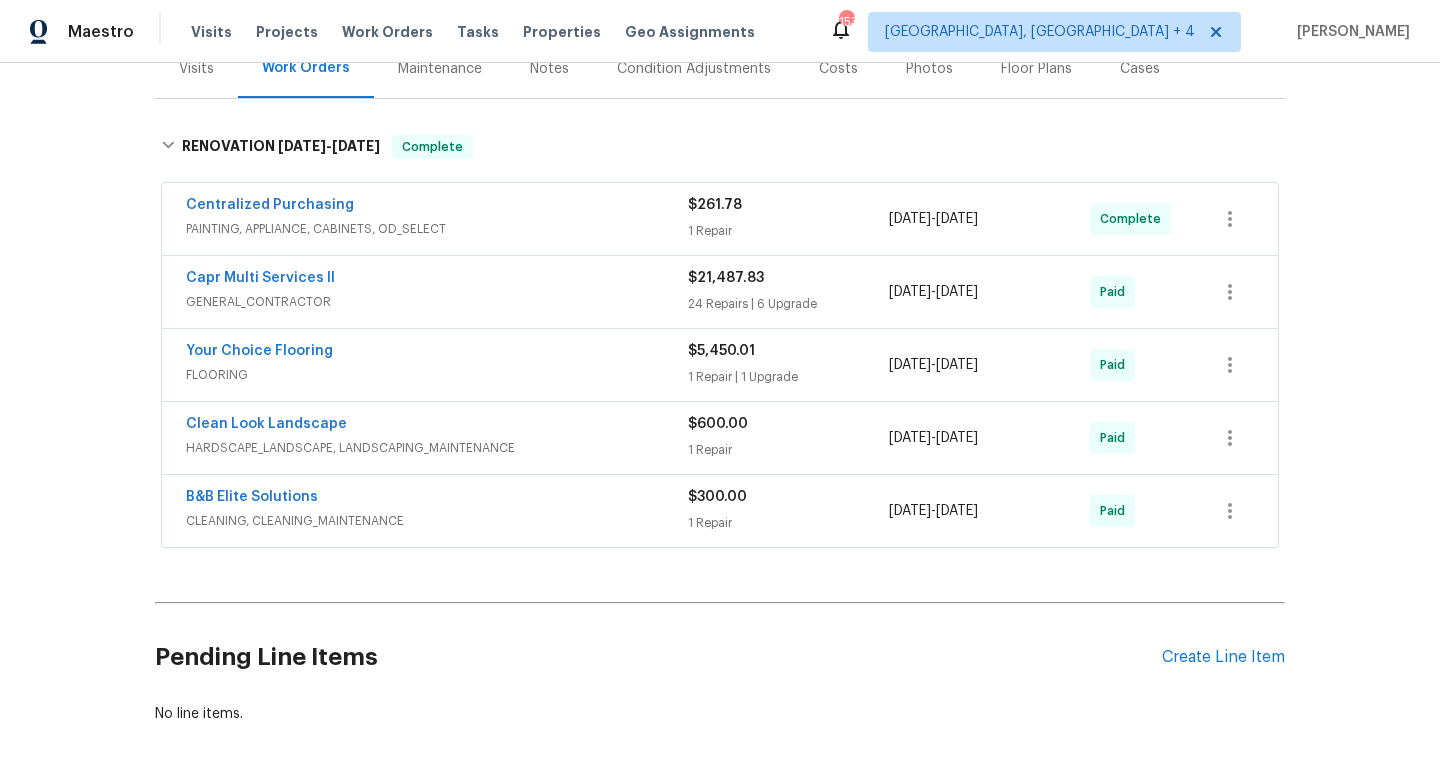 click on "FLOORING" at bounding box center (437, 375) 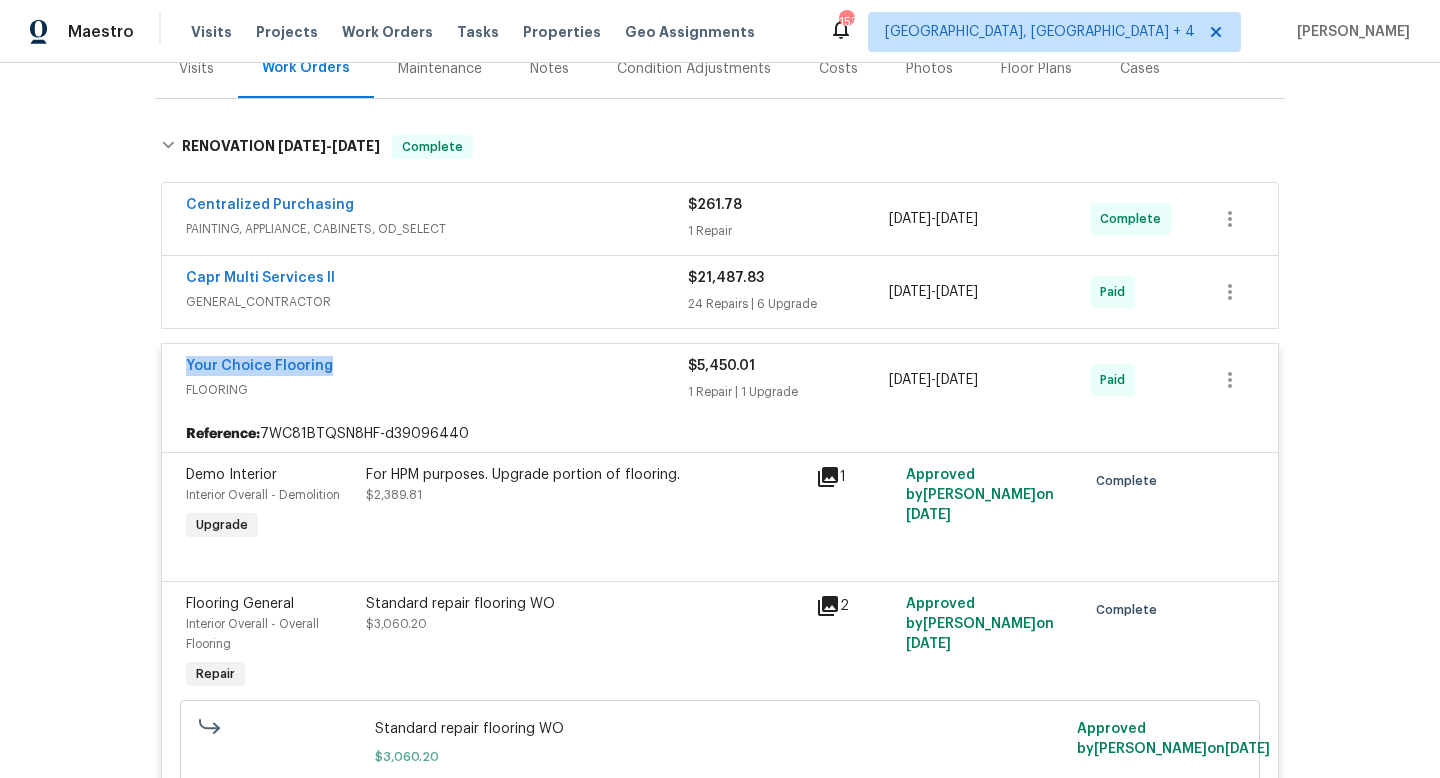 drag, startPoint x: 346, startPoint y: 367, endPoint x: 141, endPoint y: 366, distance: 205.00244 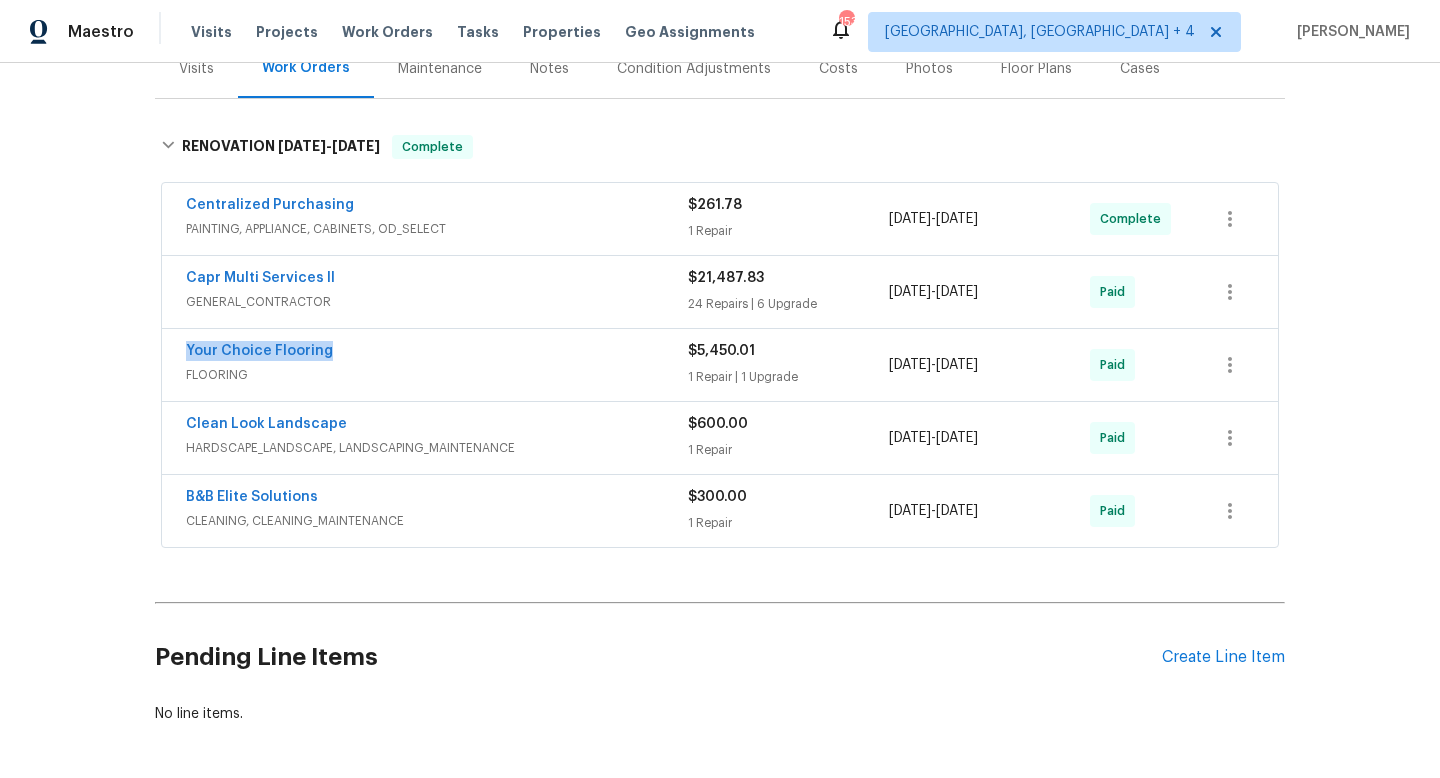 click on "5/30/2025  -  6/30/2025" at bounding box center (989, 365) 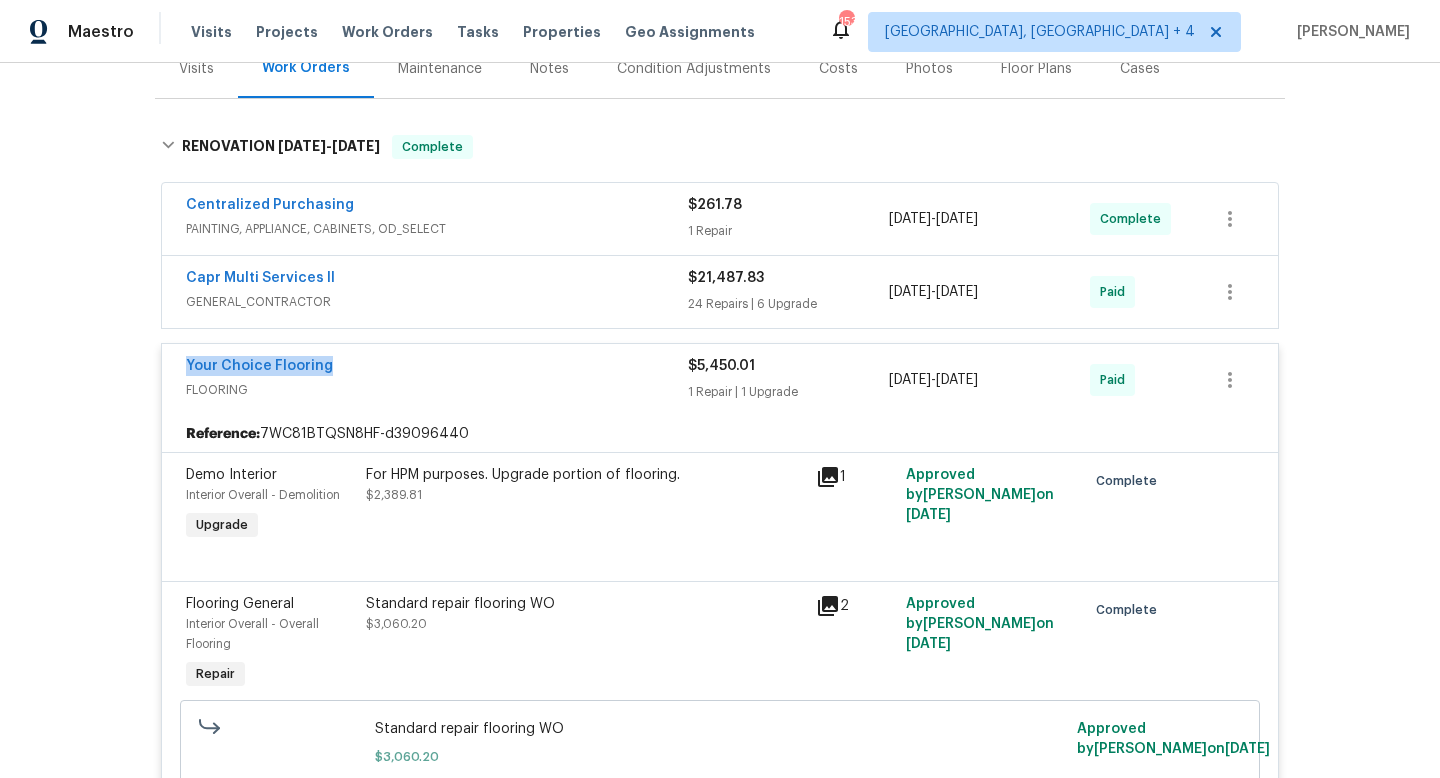 drag, startPoint x: 1039, startPoint y: 384, endPoint x: 886, endPoint y: 382, distance: 153.01308 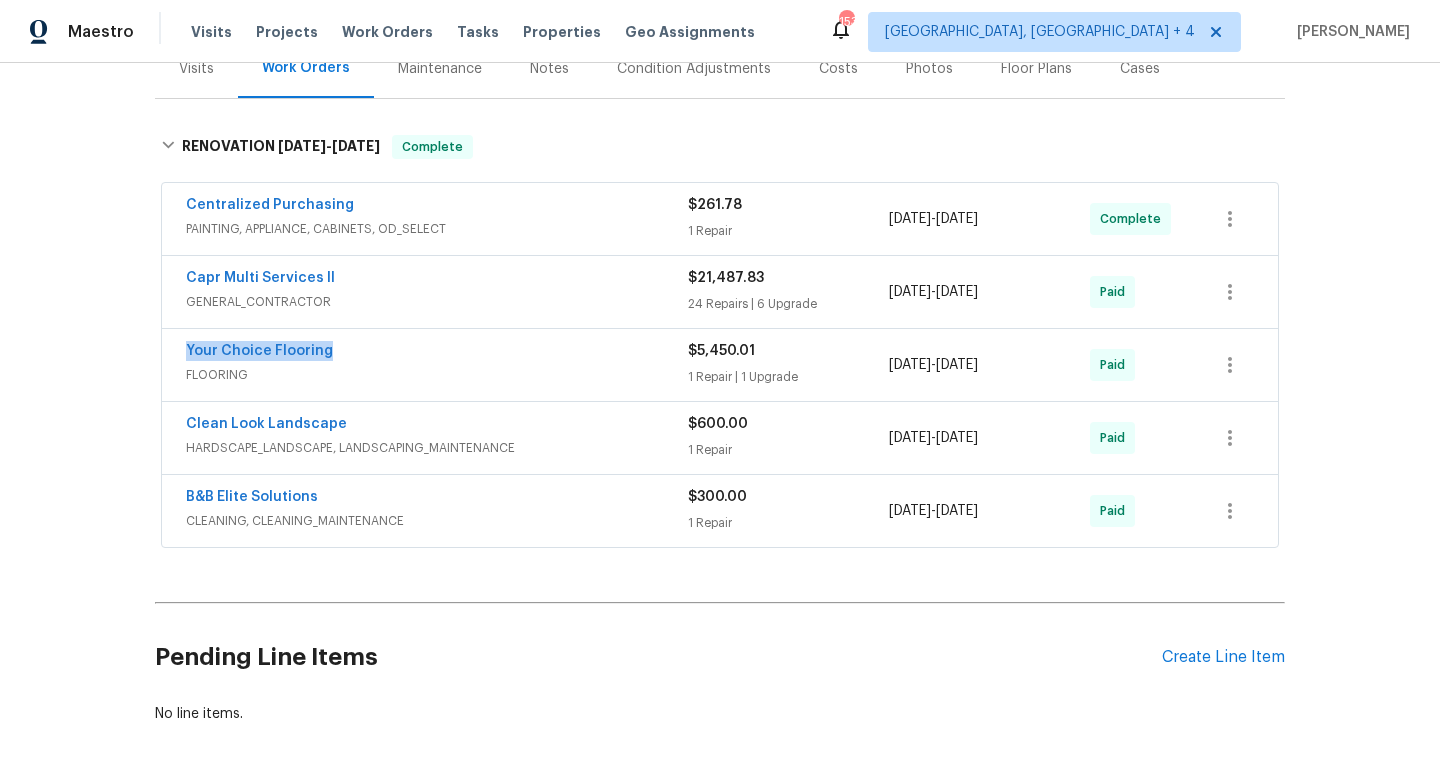 copy on "5/30/2025  -  6/30/2025" 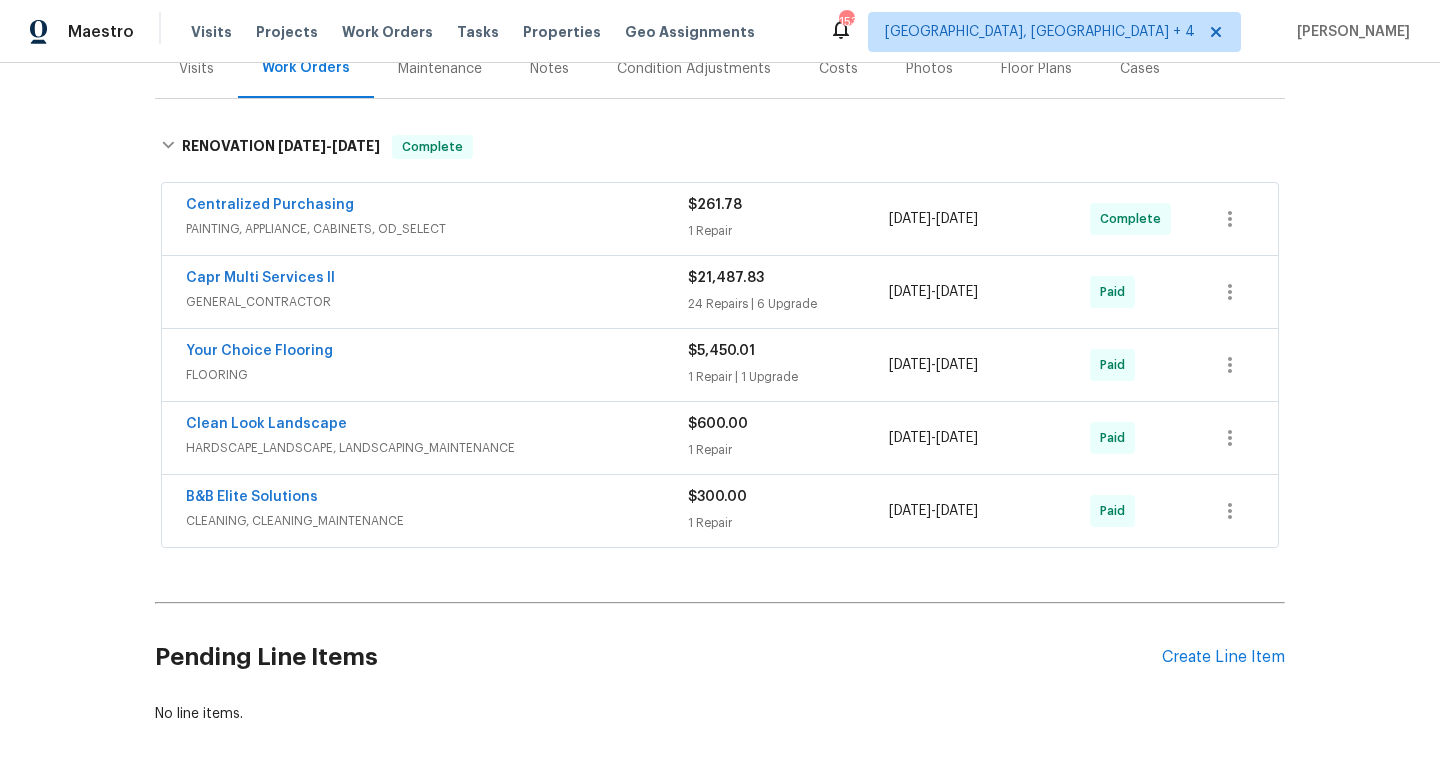 click on "Visits" at bounding box center [196, 68] 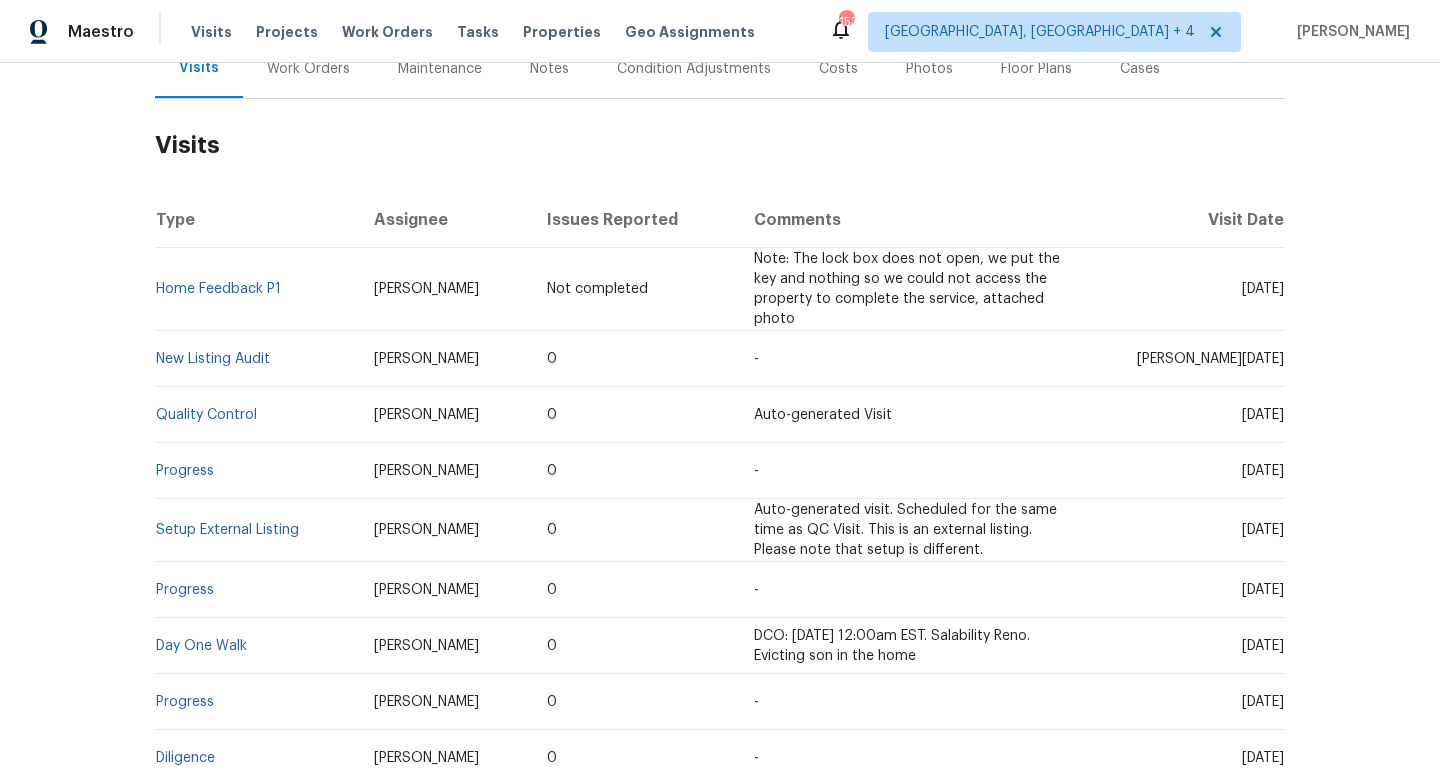 scroll, scrollTop: 263, scrollLeft: 0, axis: vertical 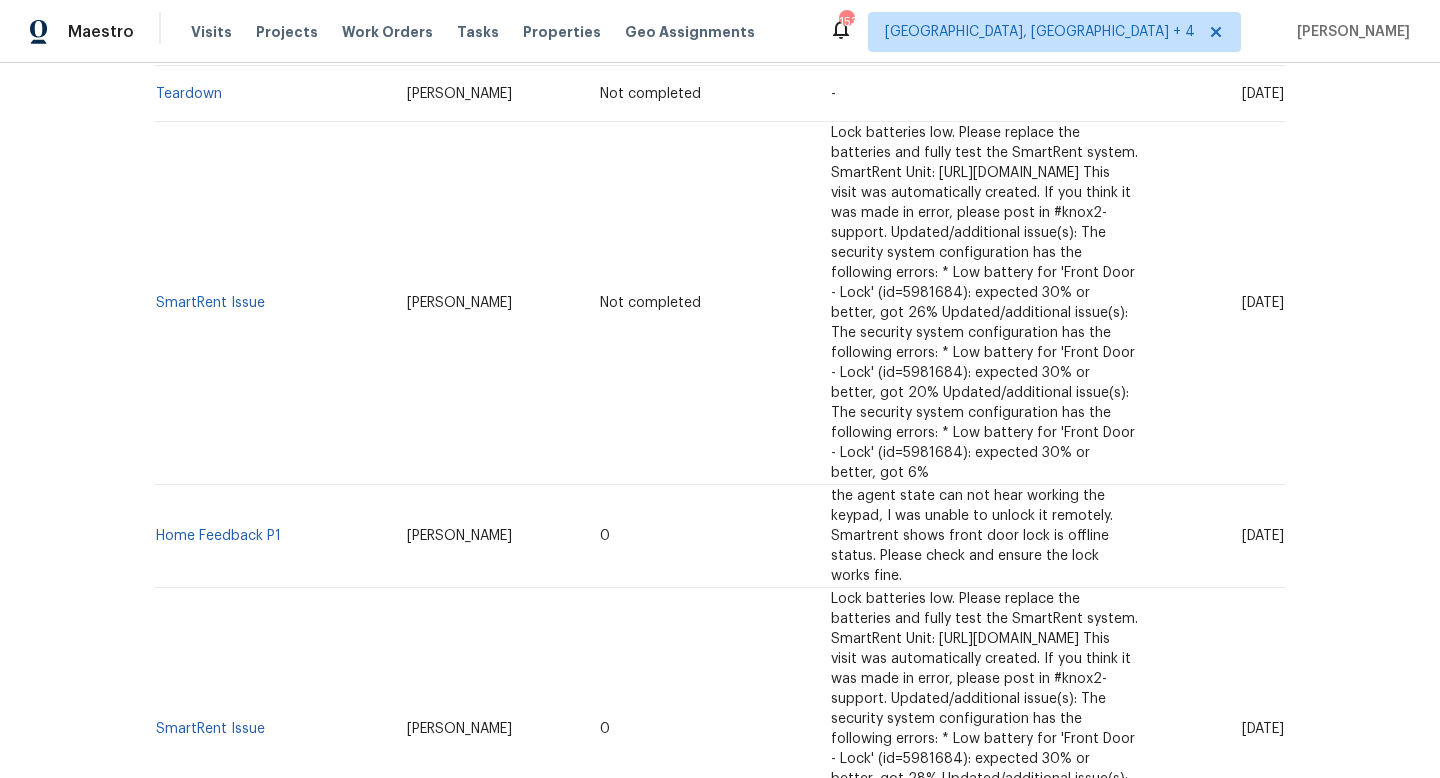 drag, startPoint x: 1215, startPoint y: 439, endPoint x: 1273, endPoint y: 440, distance: 58.00862 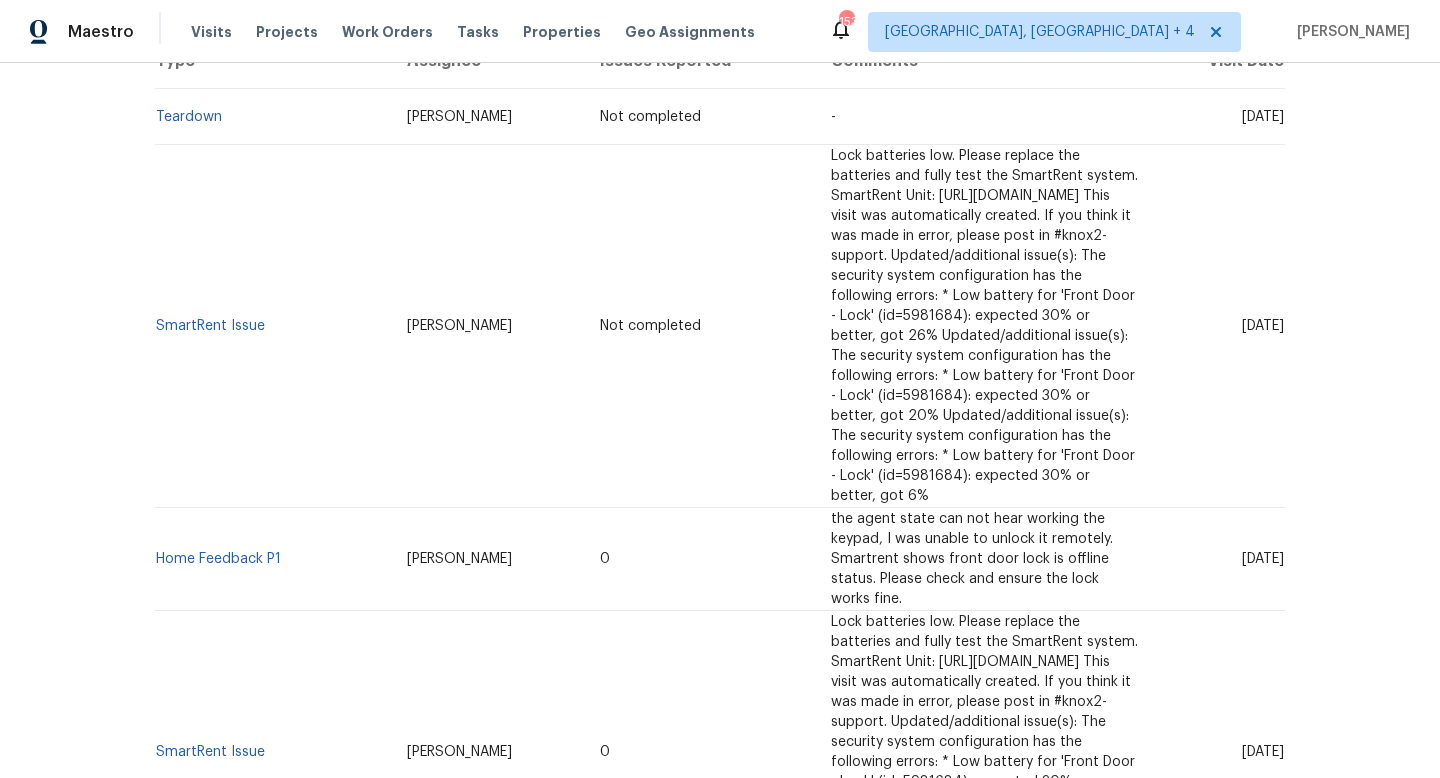 scroll, scrollTop: 61, scrollLeft: 0, axis: vertical 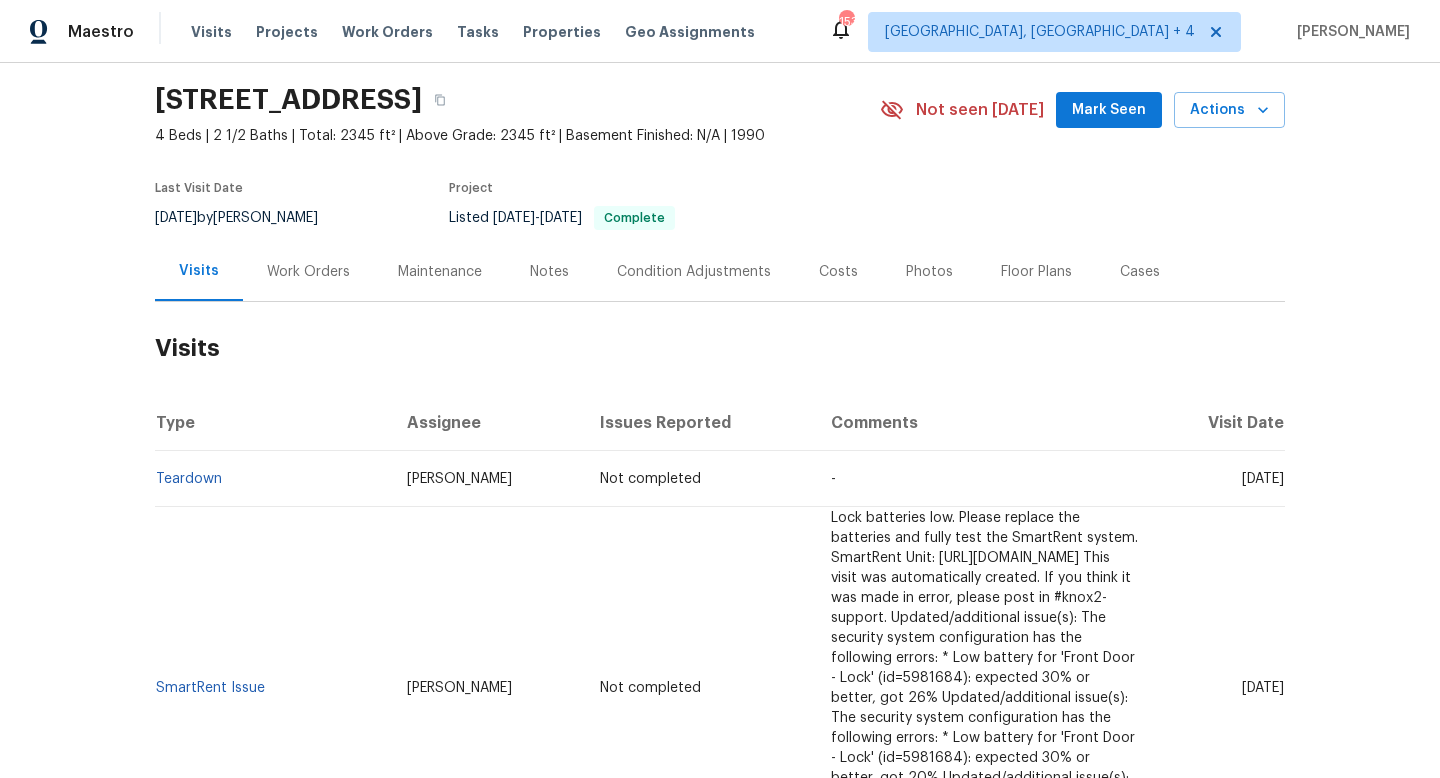 click on "Work Orders" at bounding box center (308, 271) 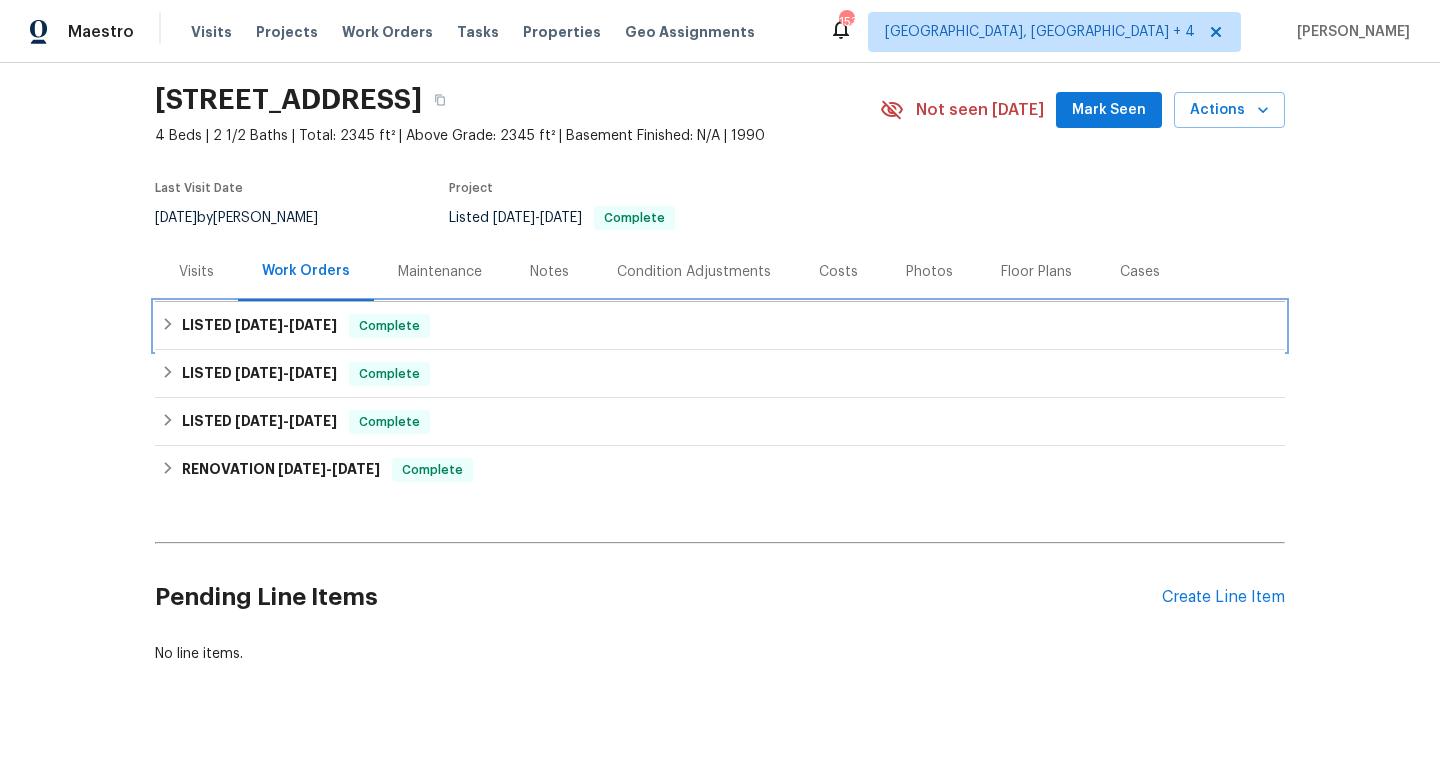 click on "6/24/25" at bounding box center [313, 325] 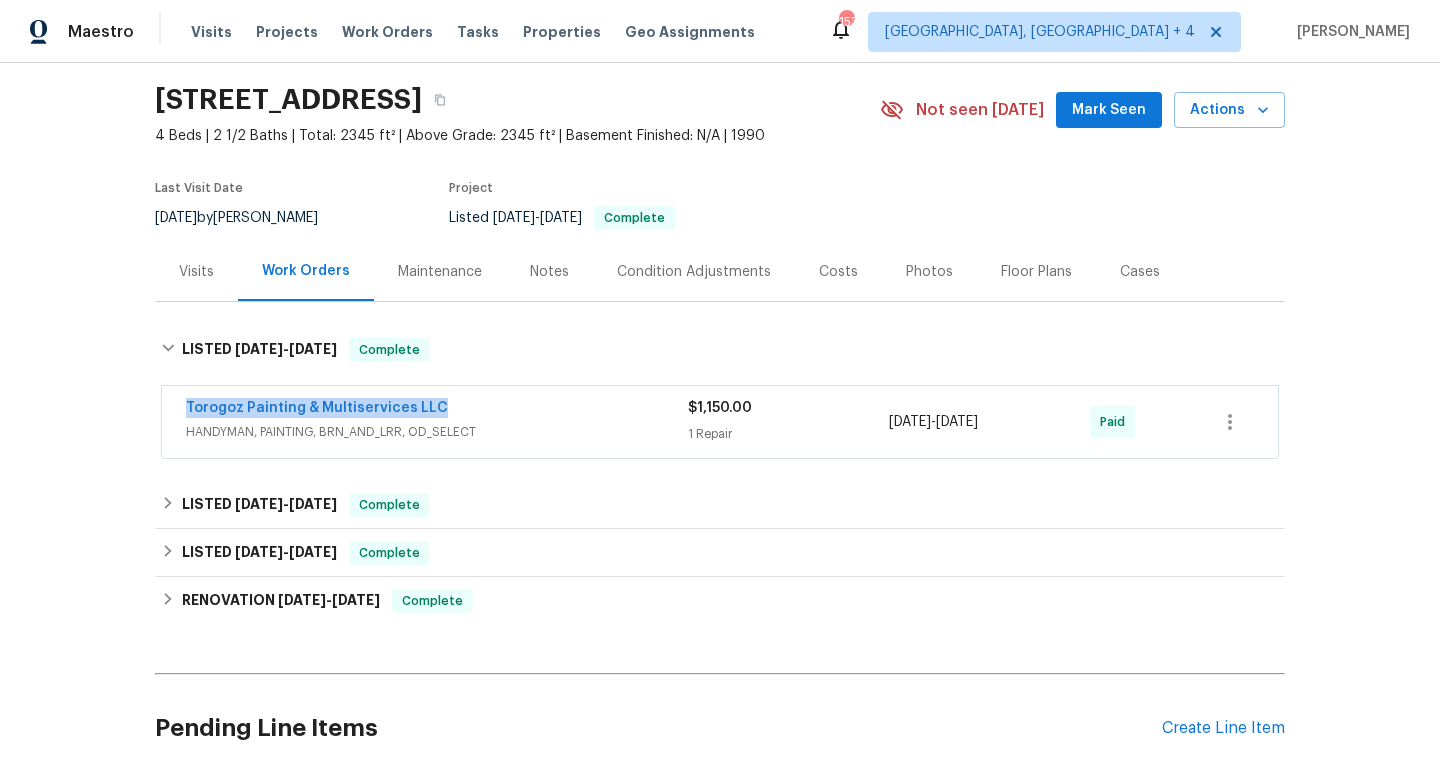 drag, startPoint x: 452, startPoint y: 405, endPoint x: 170, endPoint y: 409, distance: 282.02838 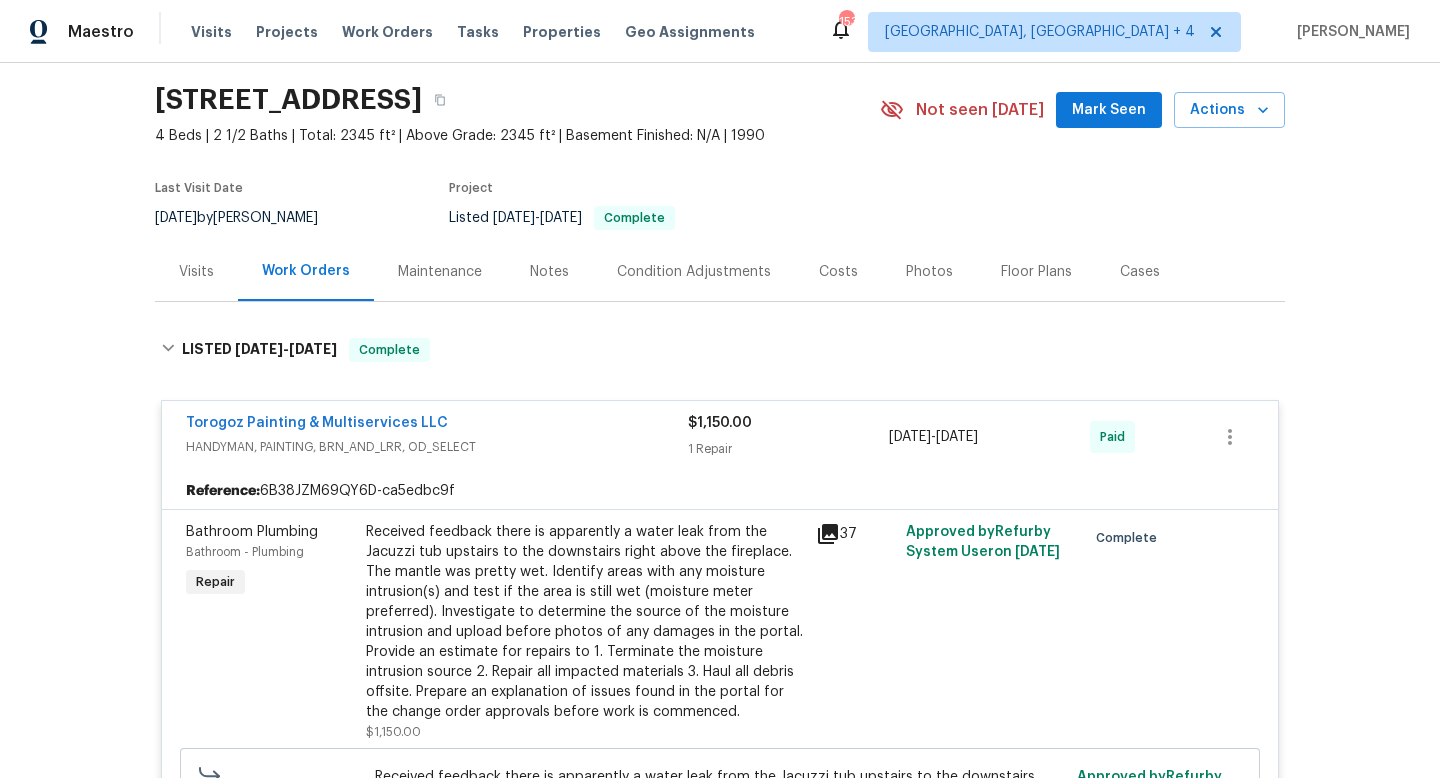 click on "Visits" at bounding box center (196, 272) 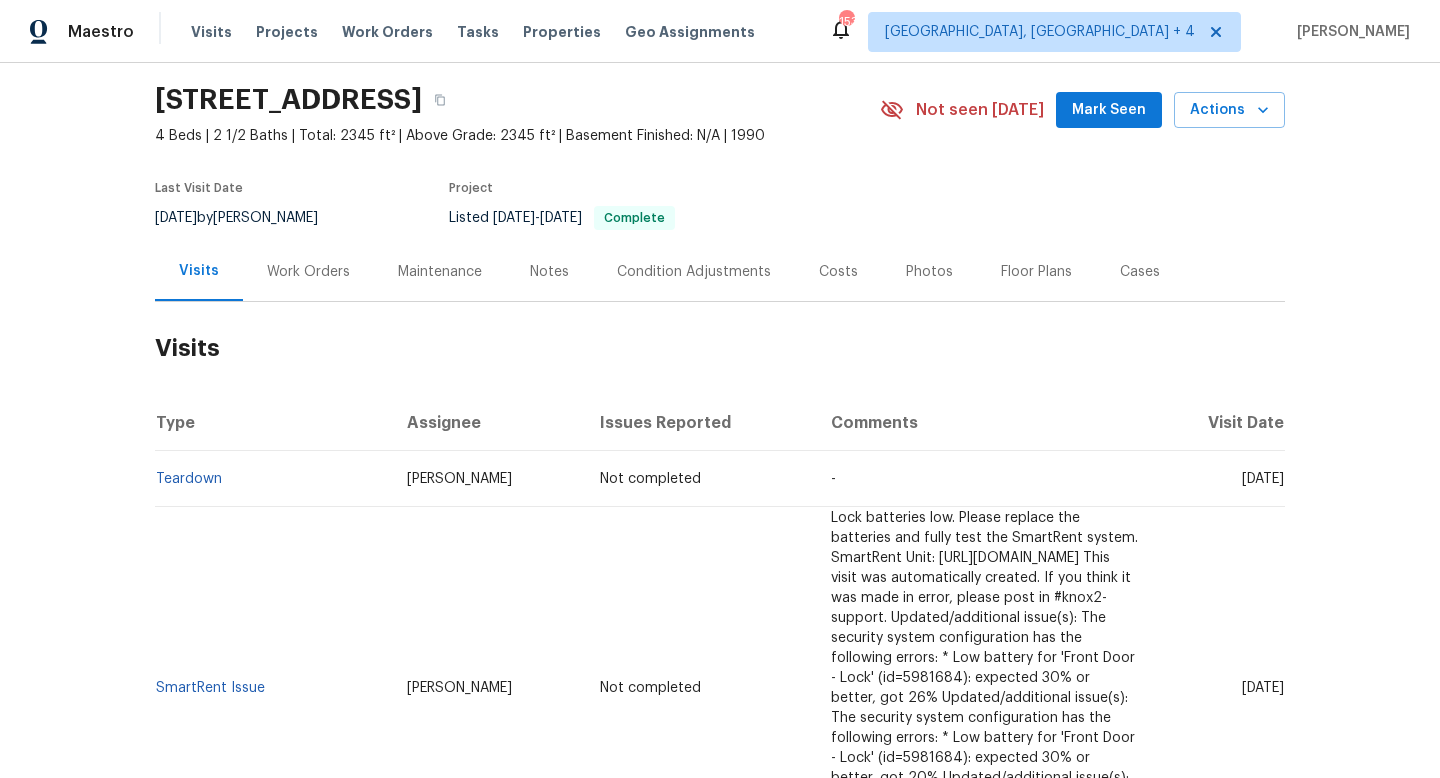 click on "Cases" at bounding box center [1140, 272] 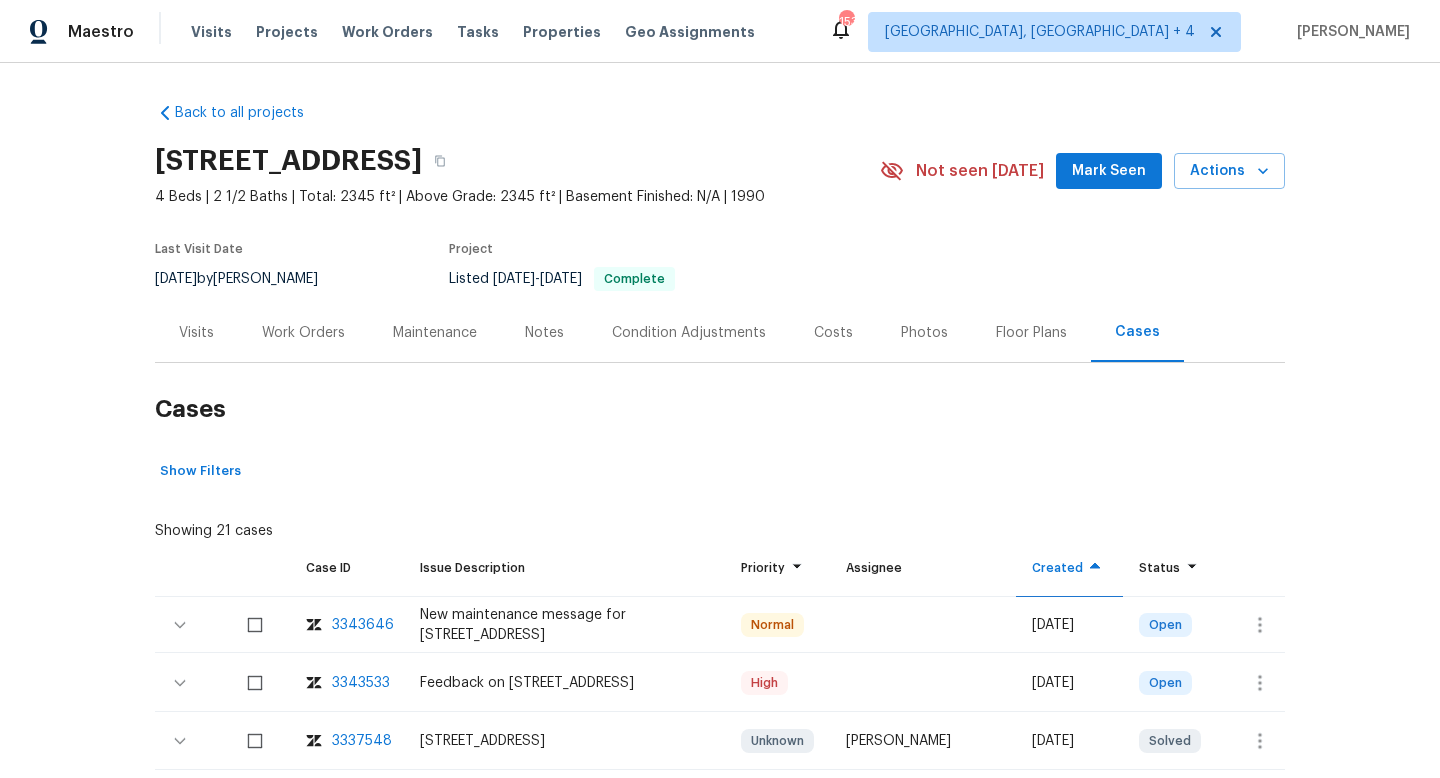 scroll, scrollTop: 165, scrollLeft: 0, axis: vertical 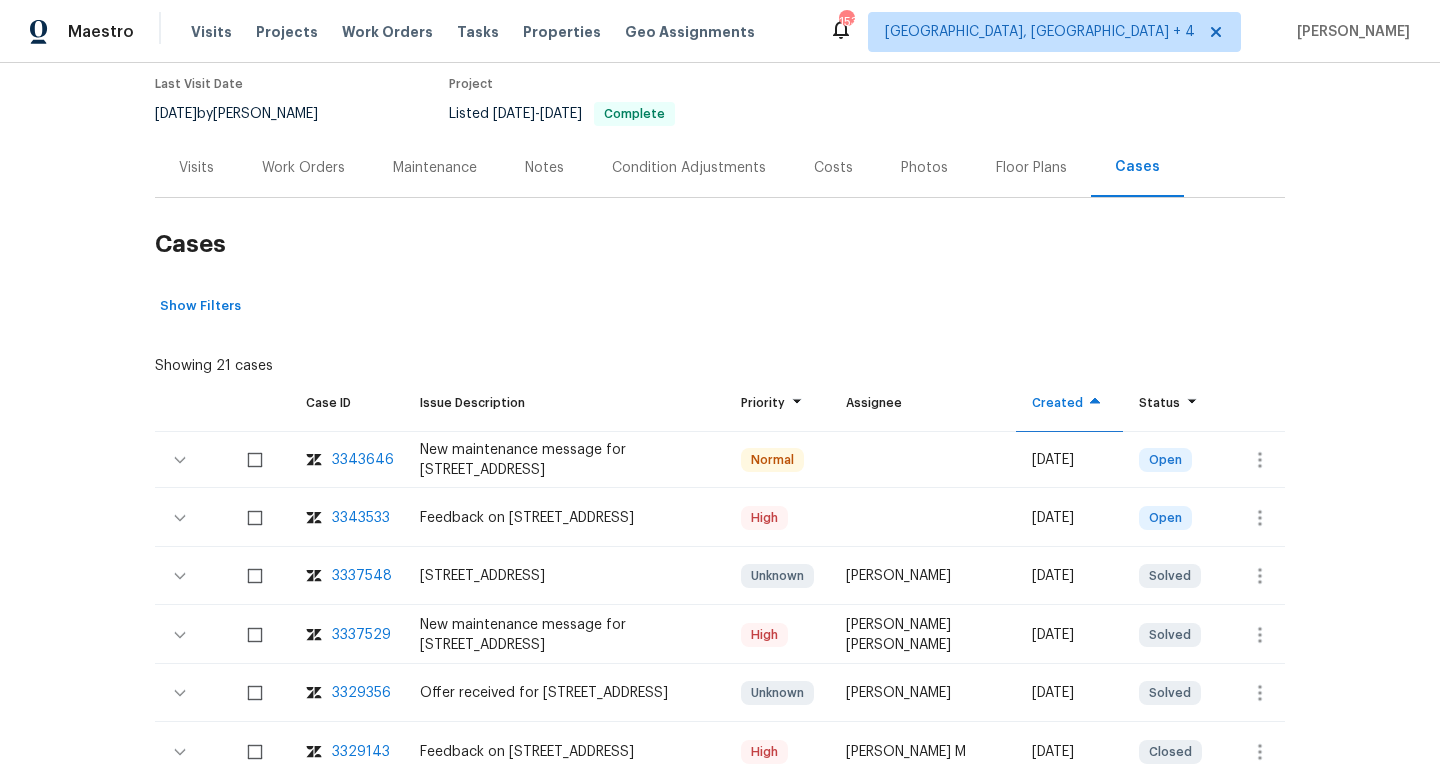 click on "Visits" at bounding box center (196, 168) 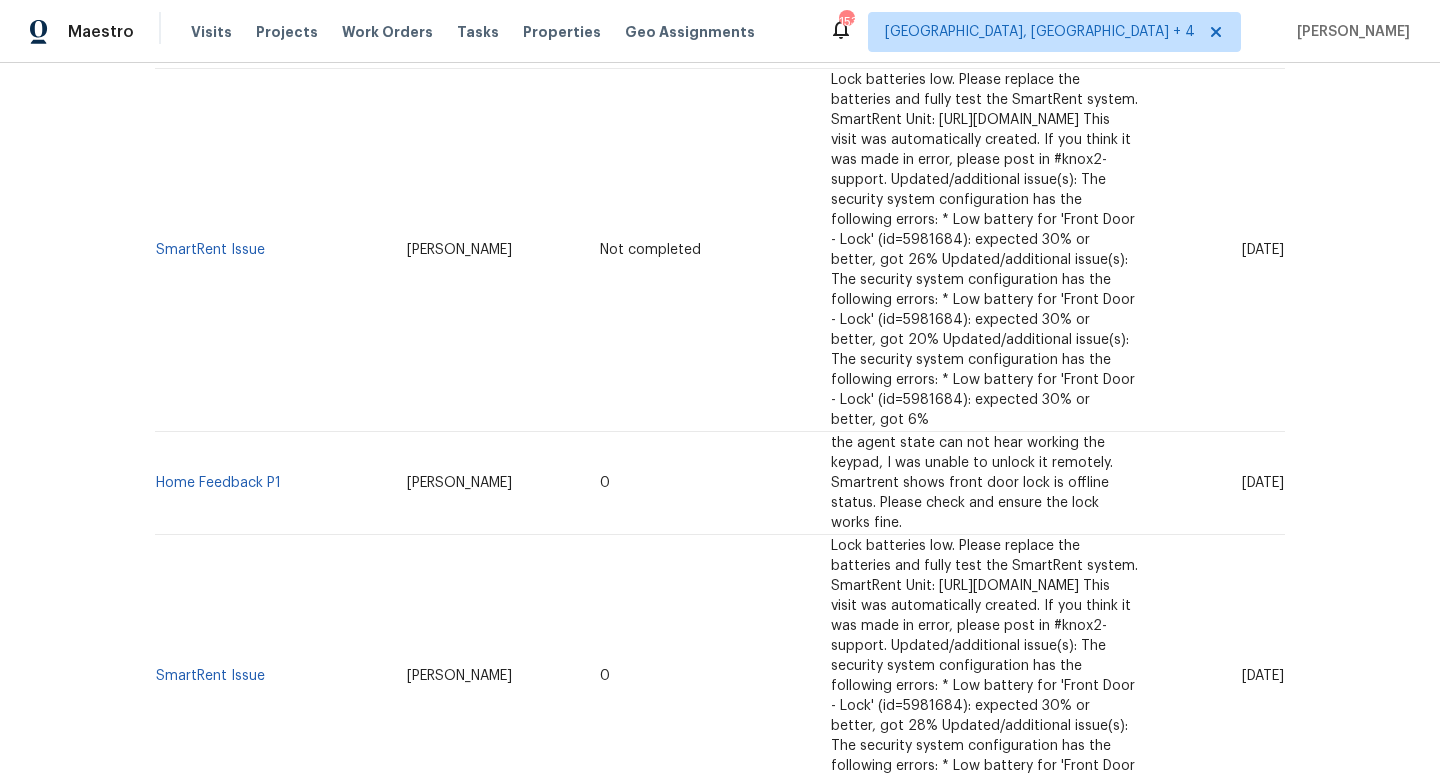 scroll, scrollTop: 547, scrollLeft: 0, axis: vertical 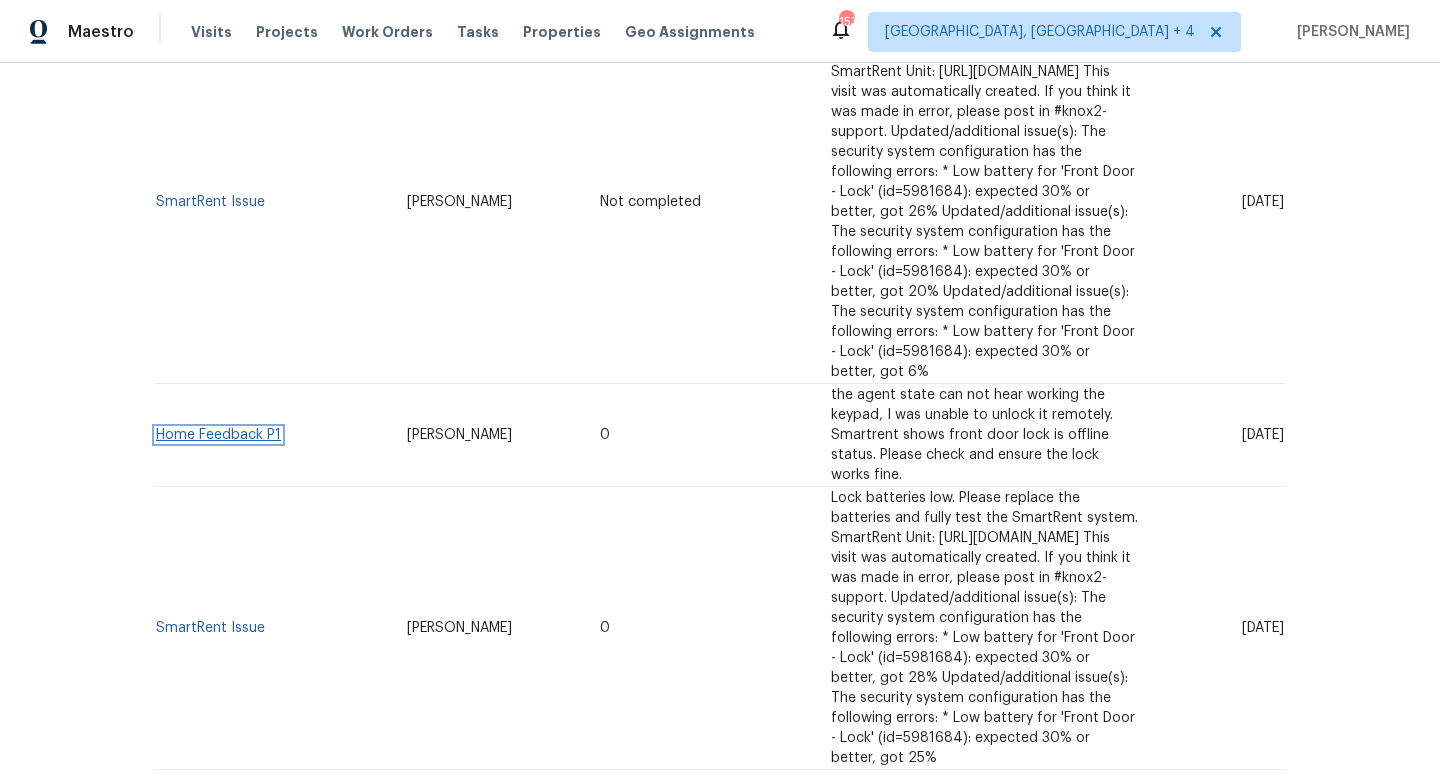 click on "Home Feedback P1" at bounding box center [218, 435] 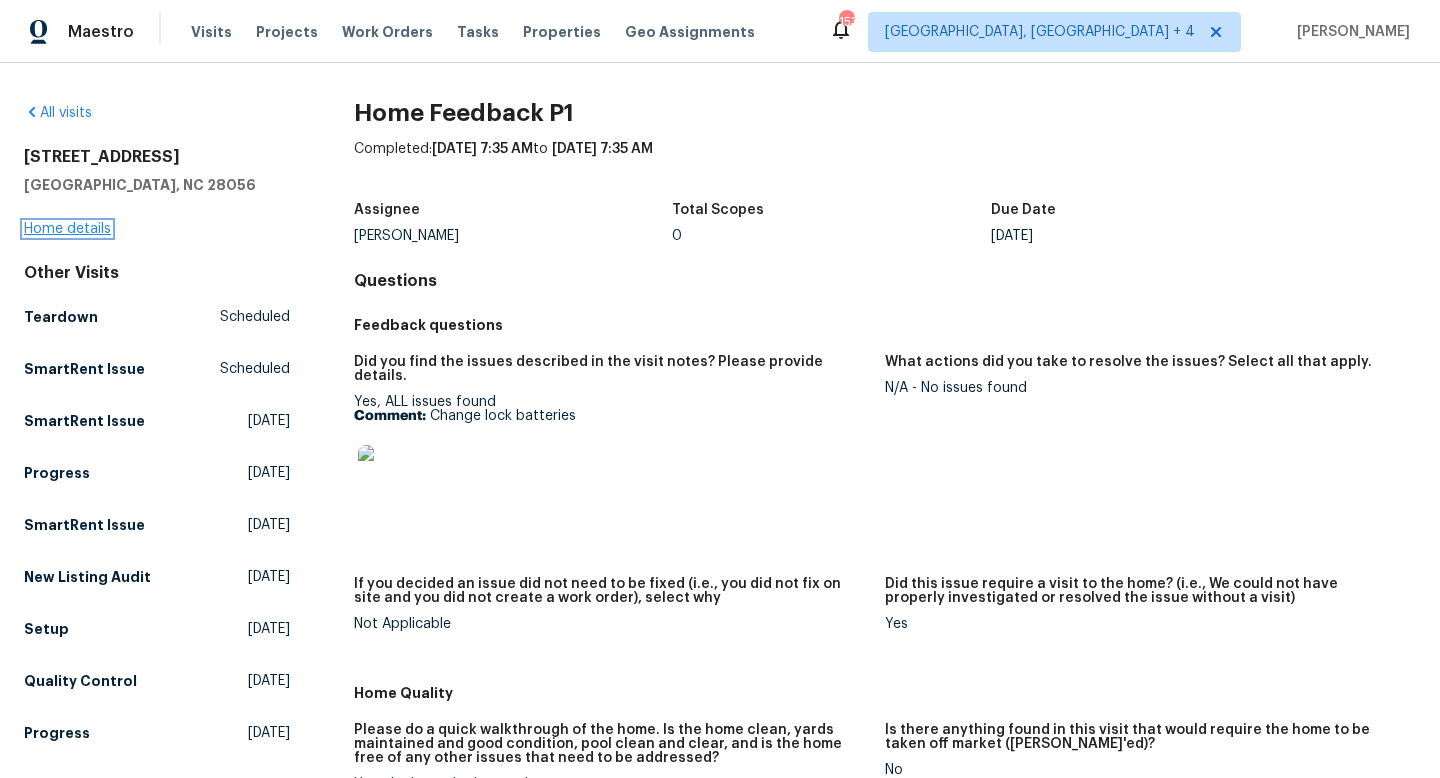 click on "Home details" at bounding box center [67, 229] 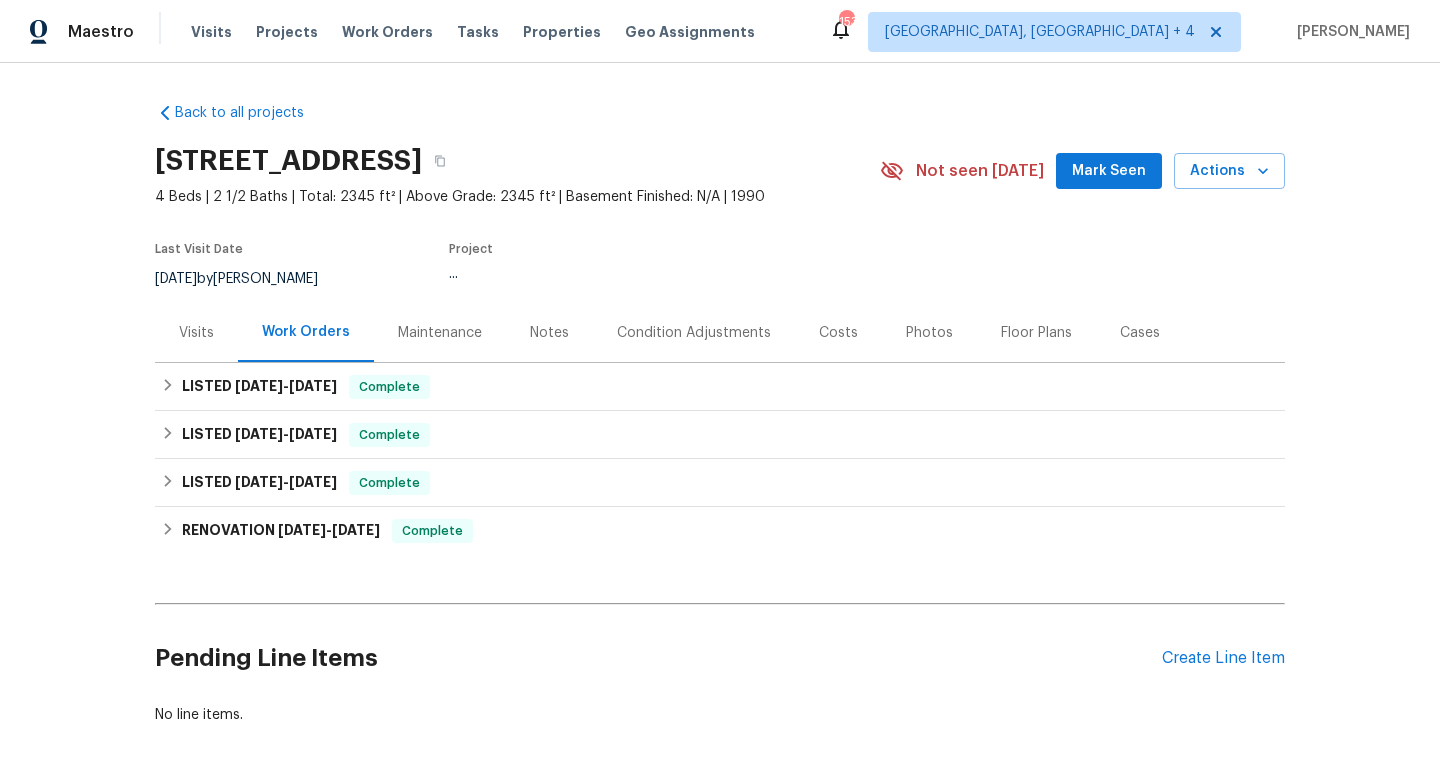 click on "Visits" at bounding box center (196, 332) 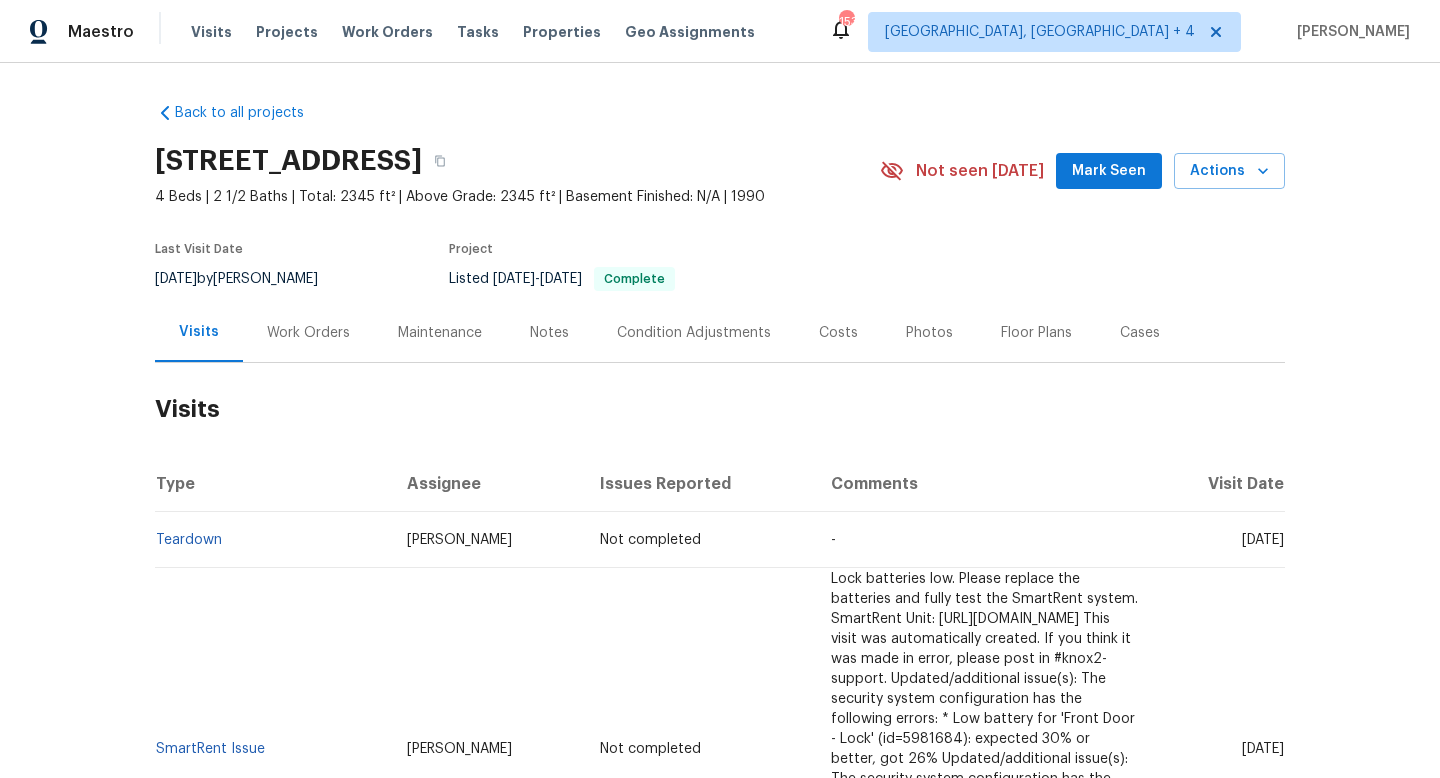 scroll, scrollTop: 221, scrollLeft: 0, axis: vertical 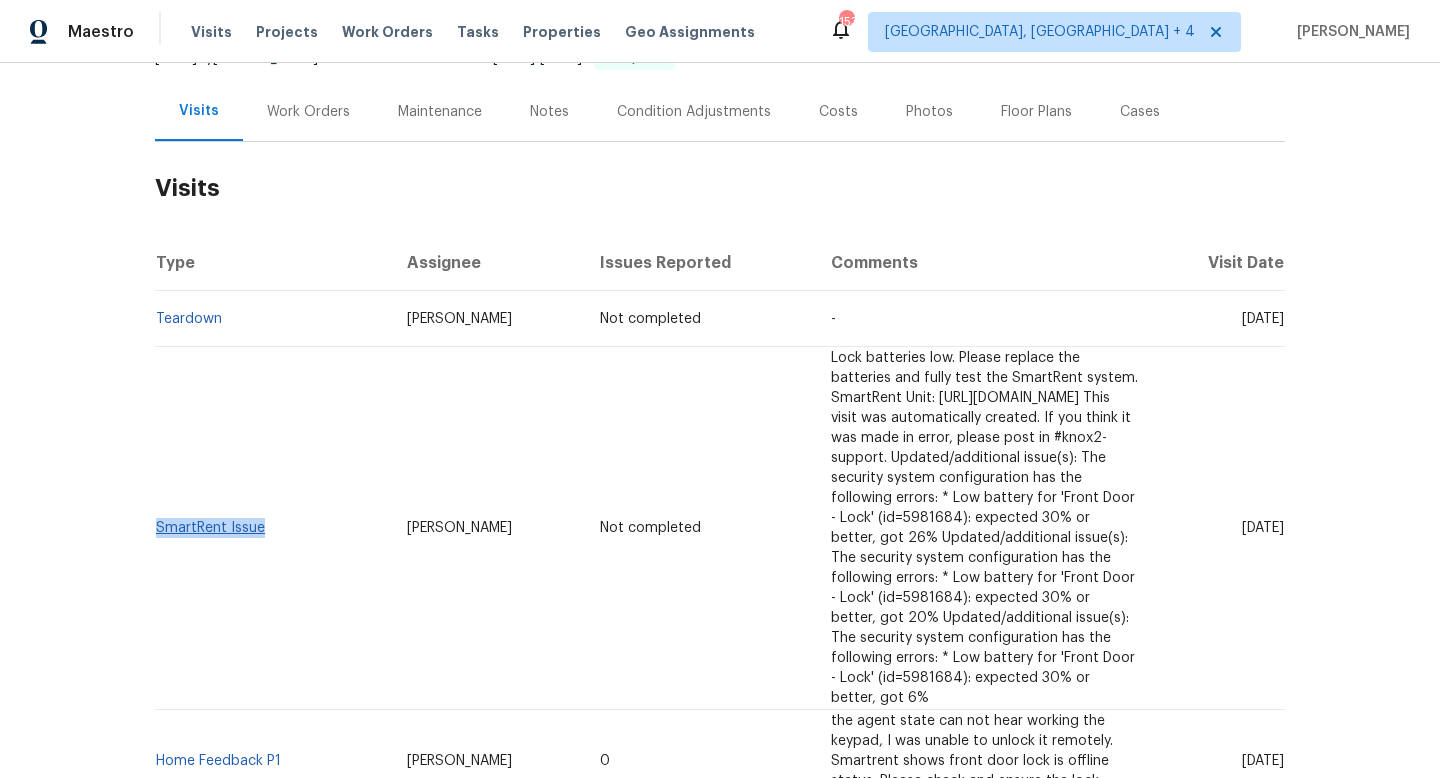 drag, startPoint x: 280, startPoint y: 489, endPoint x: 156, endPoint y: 493, distance: 124.0645 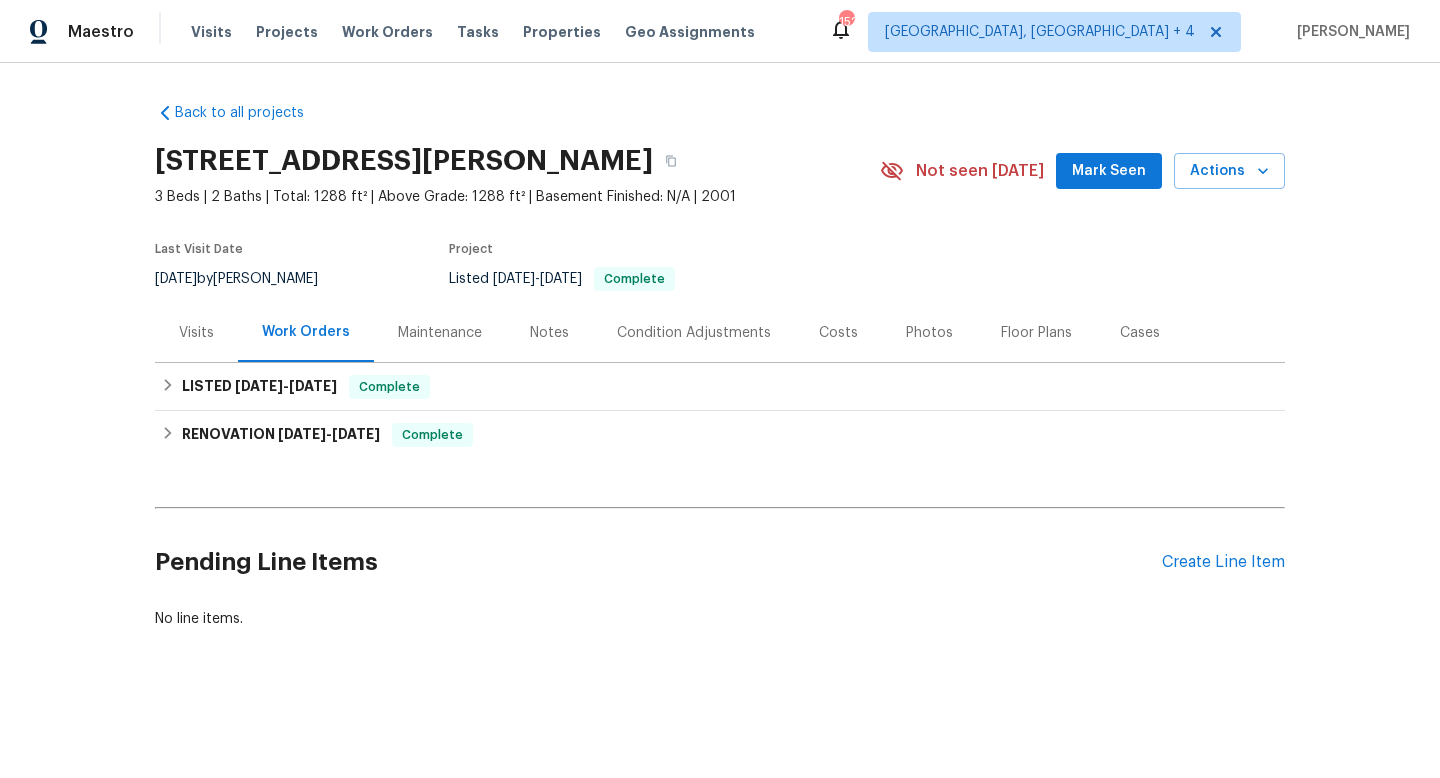 scroll, scrollTop: 0, scrollLeft: 0, axis: both 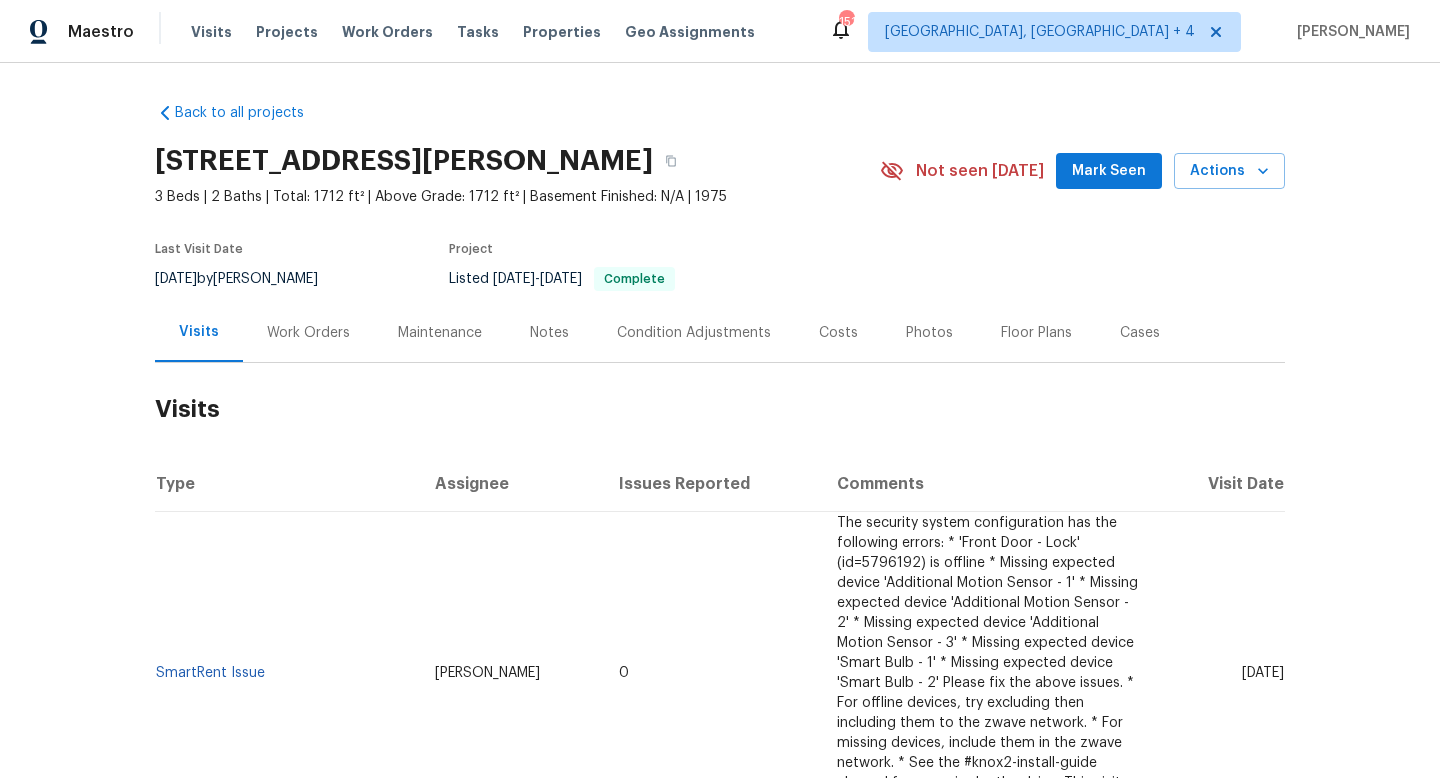 drag, startPoint x: 1205, startPoint y: 675, endPoint x: 1279, endPoint y: 684, distance: 74.54529 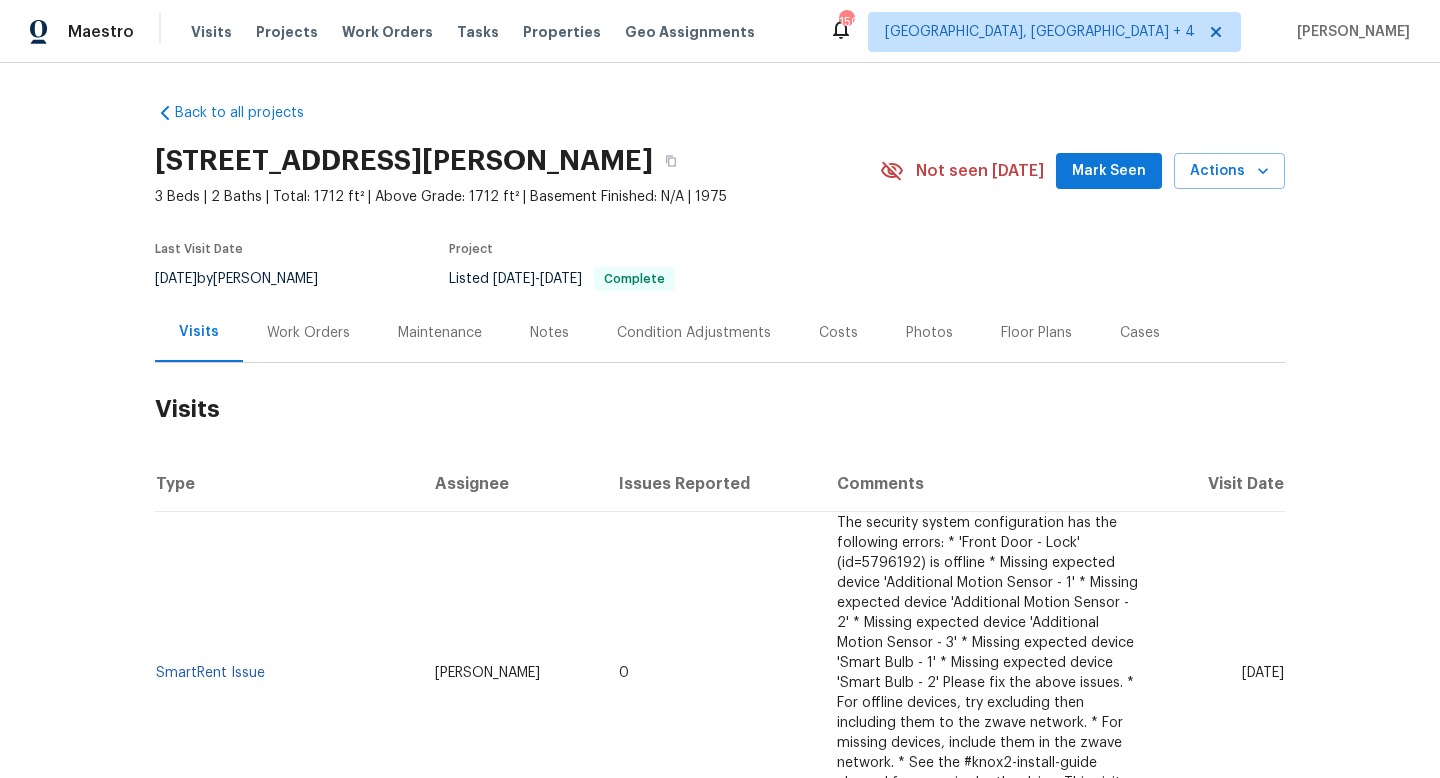 click on "Work Orders" at bounding box center [308, 333] 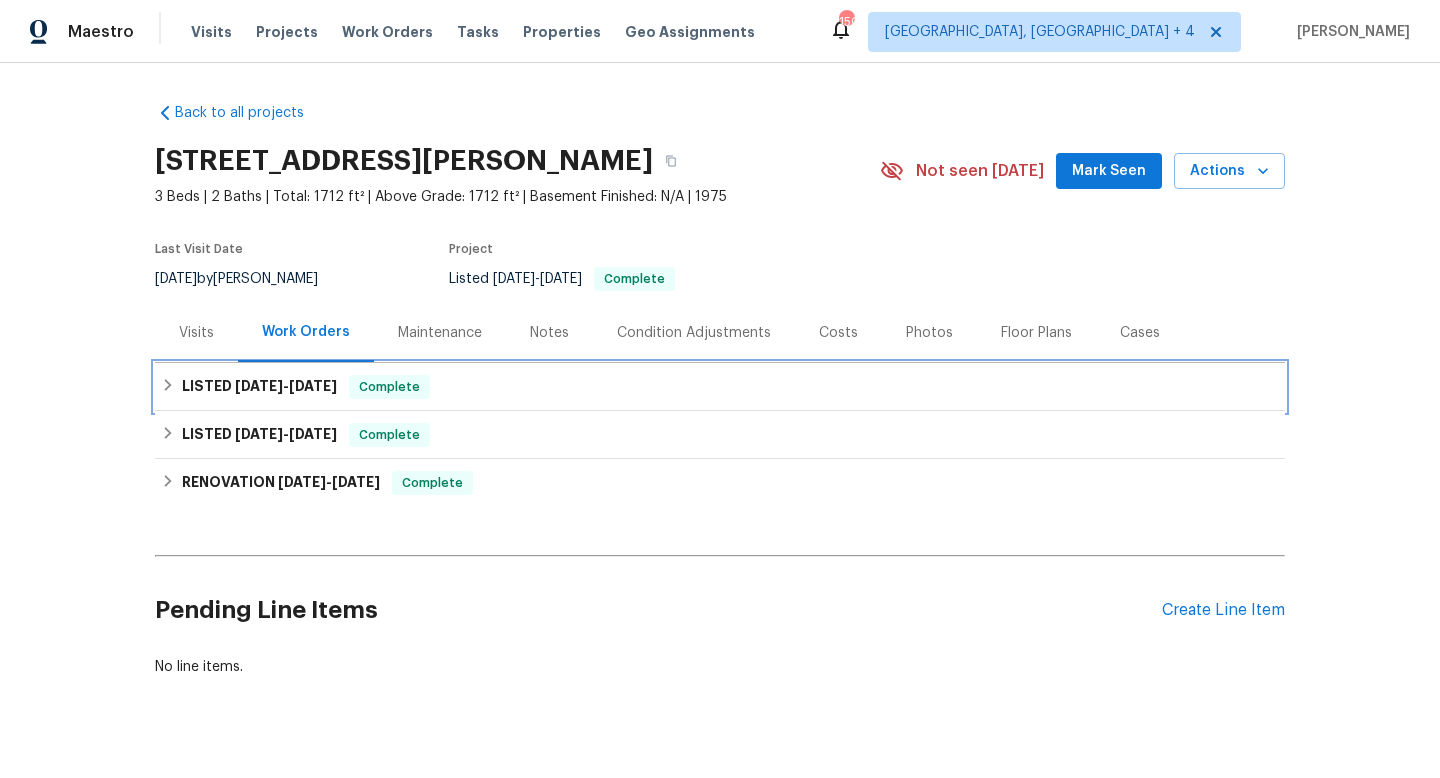 click on "LISTED   [DATE]  -  [DATE]" at bounding box center [259, 387] 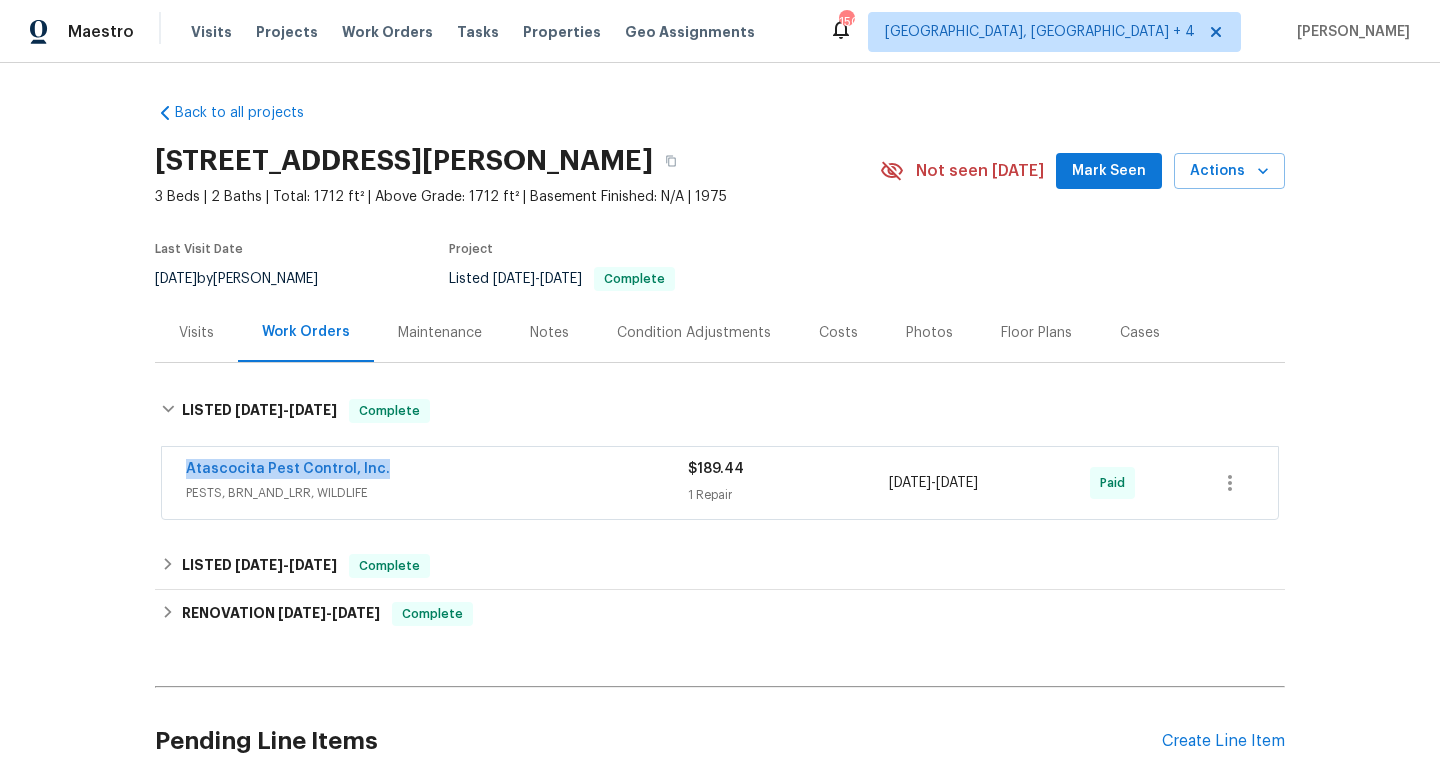 drag, startPoint x: 398, startPoint y: 468, endPoint x: 158, endPoint y: 468, distance: 240 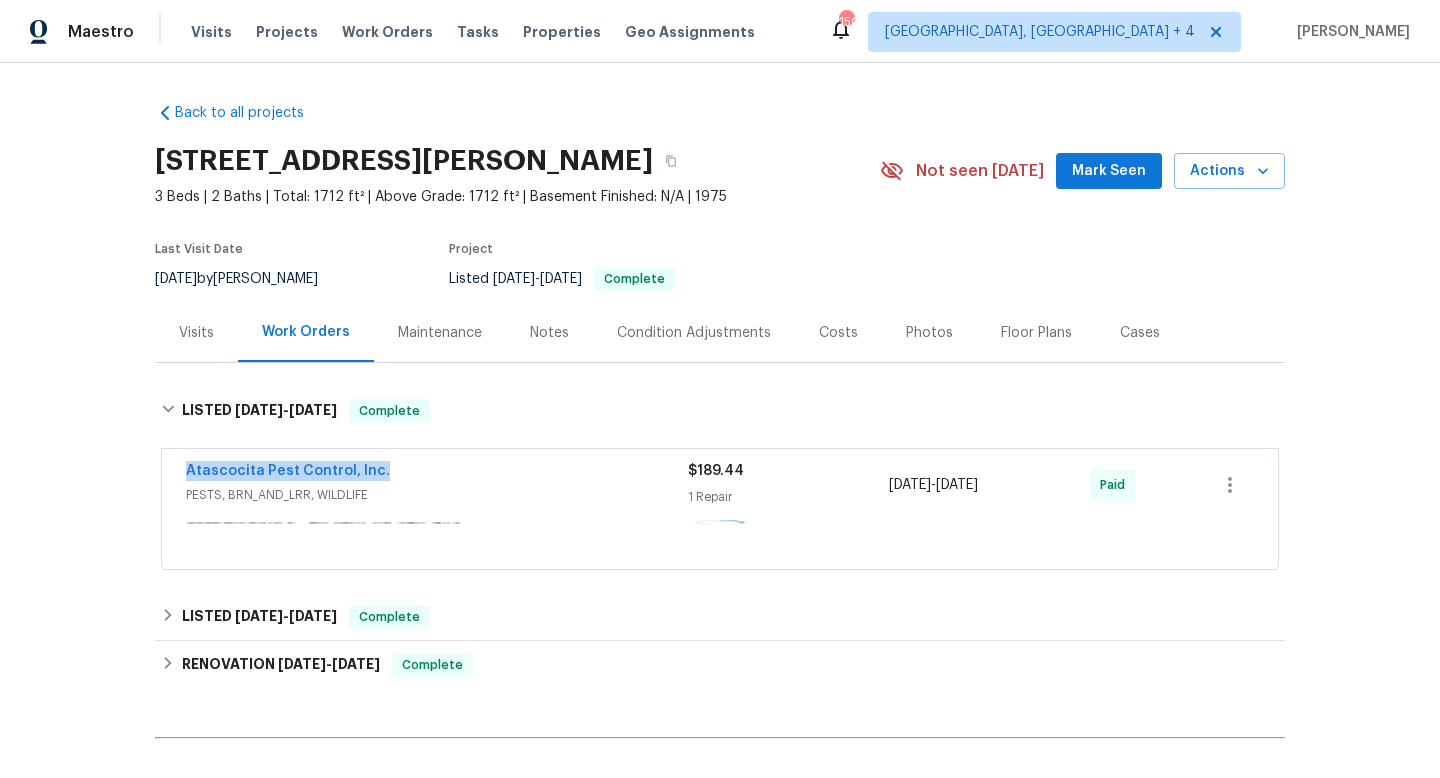 copy on "[DATE]  -  [DATE]" 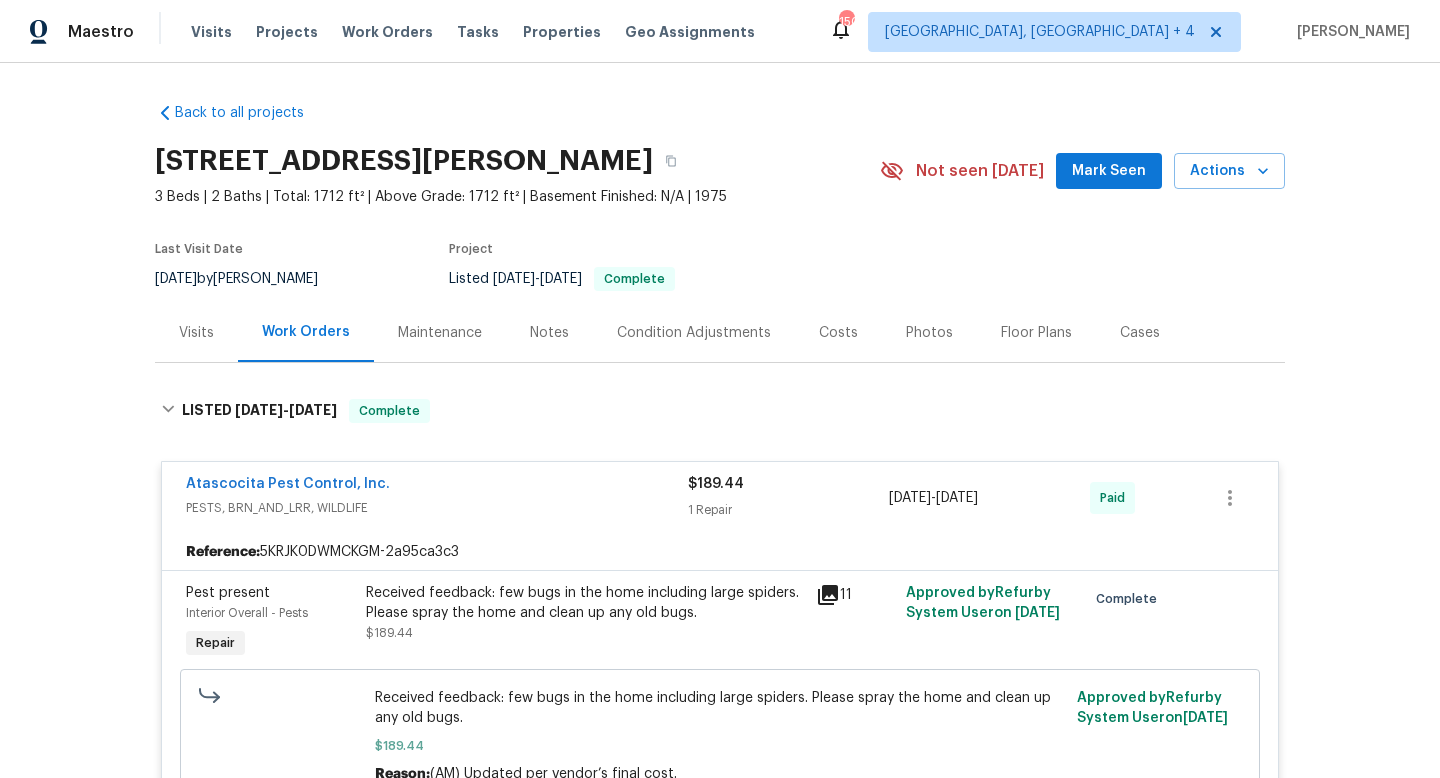 click on "Visits" at bounding box center (196, 332) 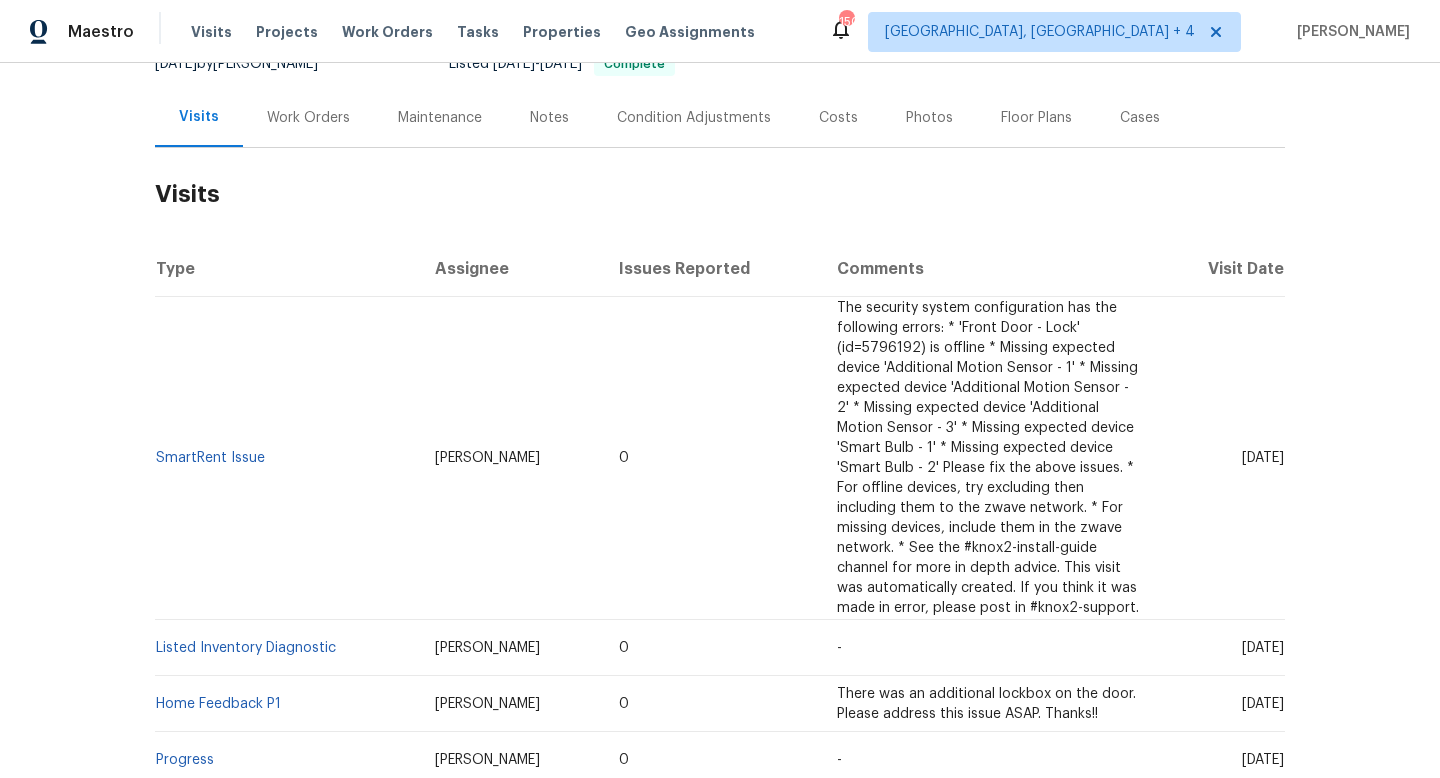 scroll, scrollTop: 229, scrollLeft: 0, axis: vertical 